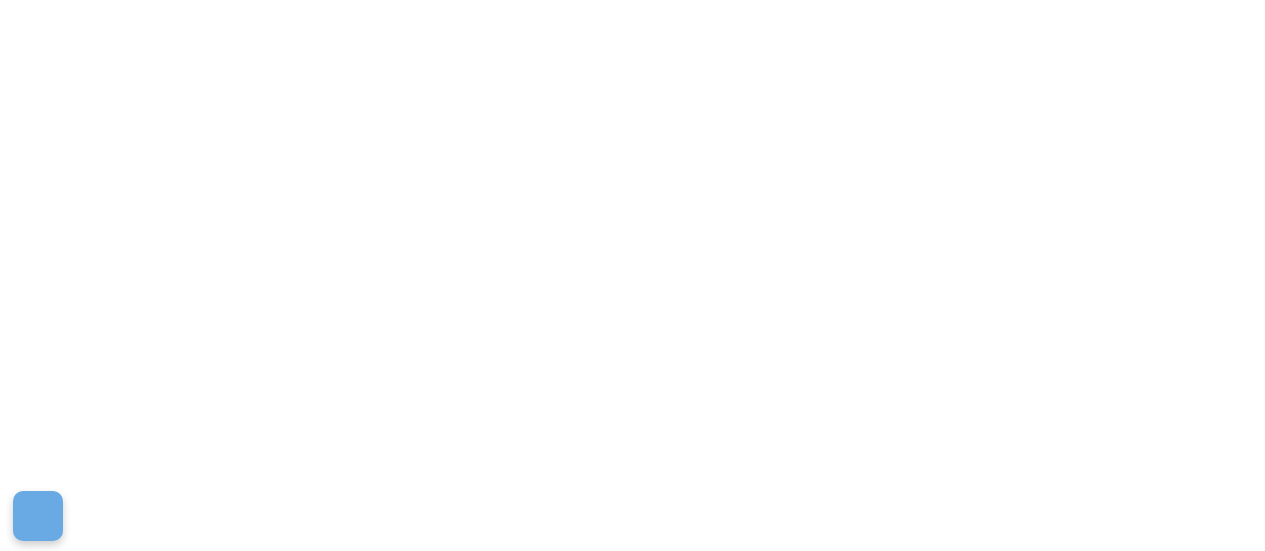 scroll, scrollTop: 0, scrollLeft: 0, axis: both 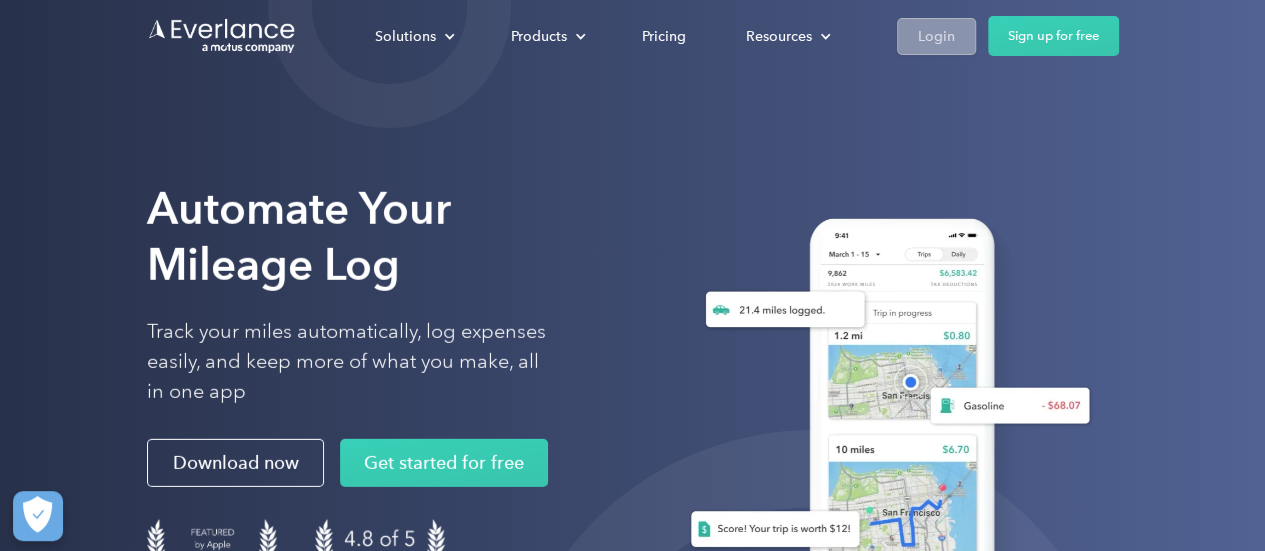 click on "Login" at bounding box center [936, 36] 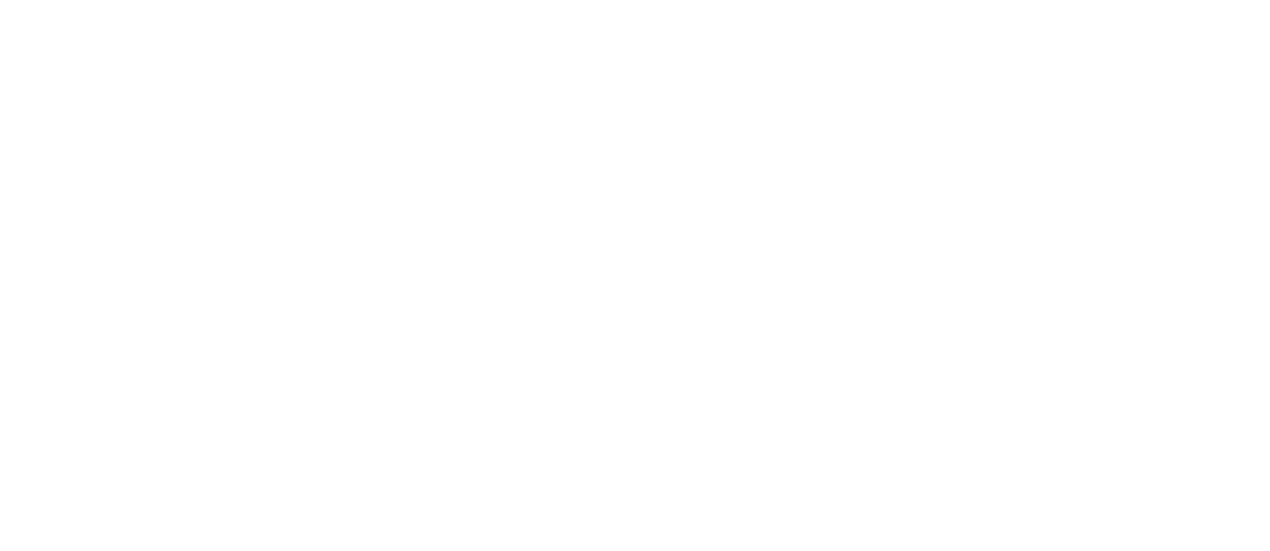 scroll, scrollTop: 0, scrollLeft: 0, axis: both 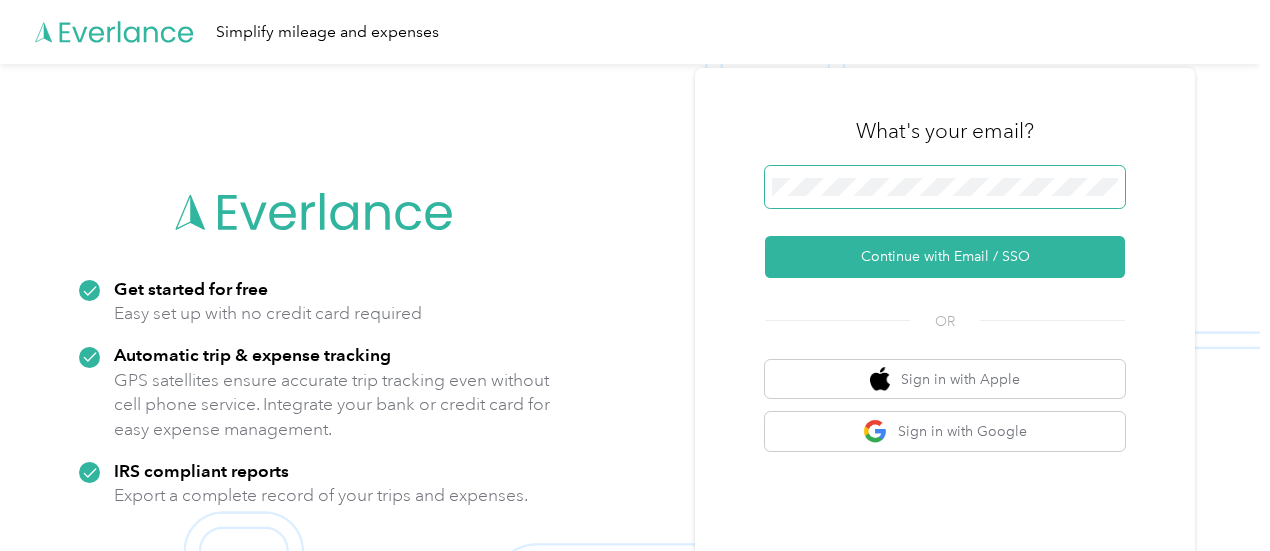 click at bounding box center [945, 187] 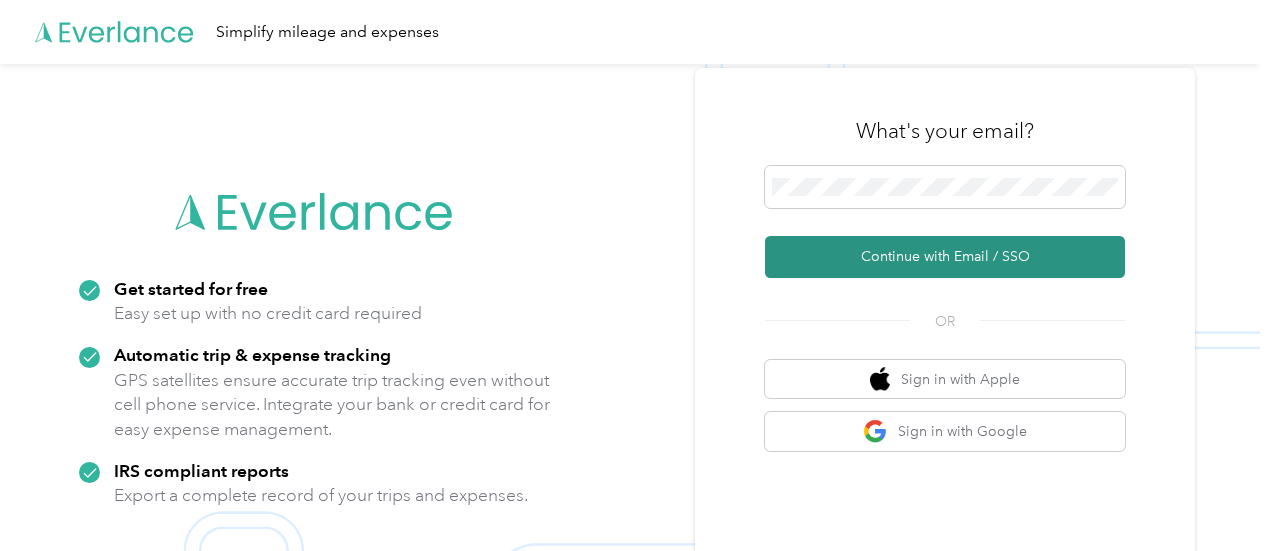 click on "Continue with Email / SSO" at bounding box center (945, 257) 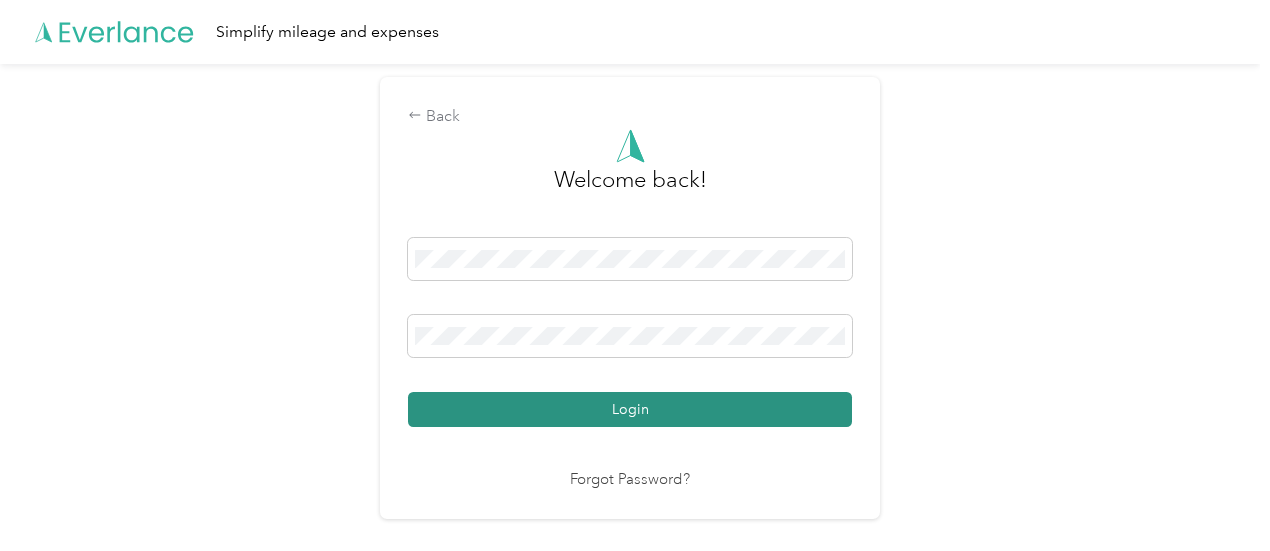click on "Login" at bounding box center (630, 409) 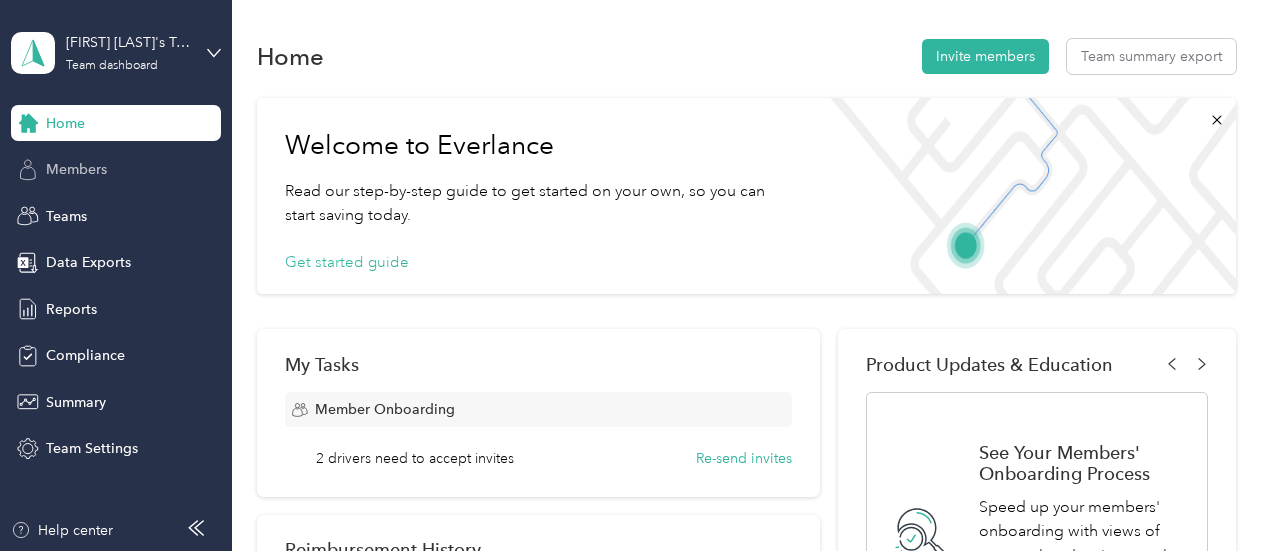 click on "Members" at bounding box center [116, 170] 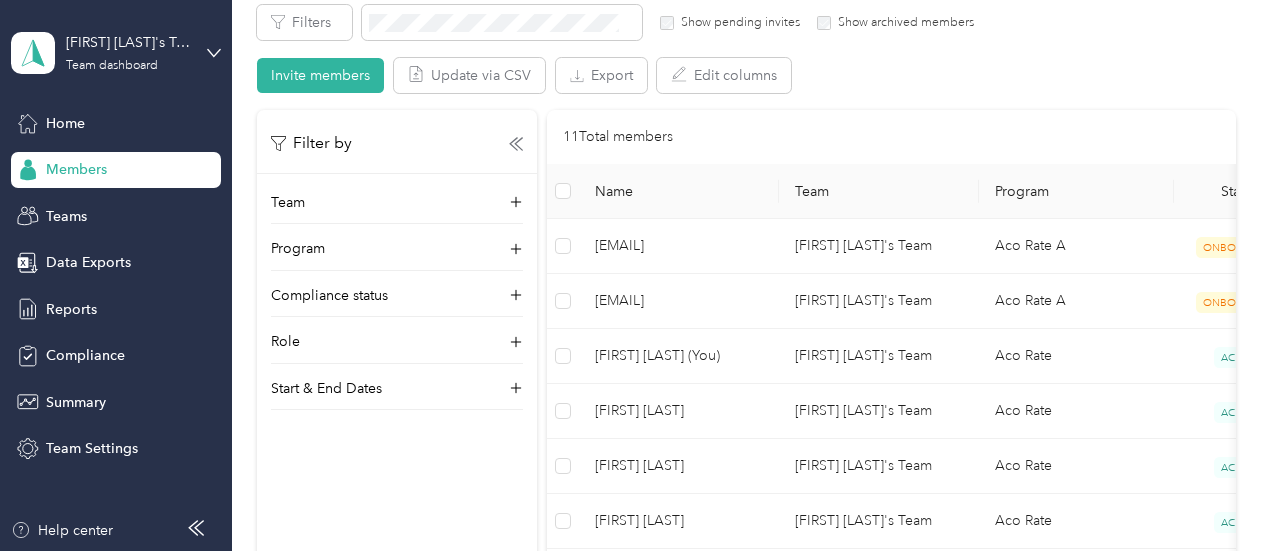 scroll, scrollTop: 400, scrollLeft: 0, axis: vertical 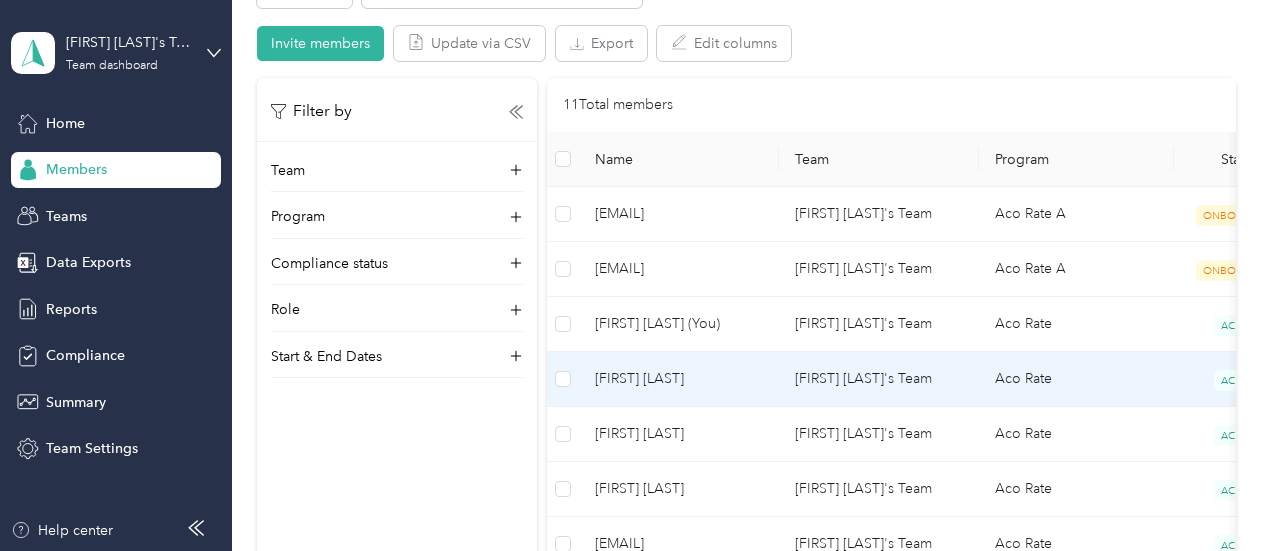 click on "[FIRST] [LAST]" at bounding box center [679, 379] 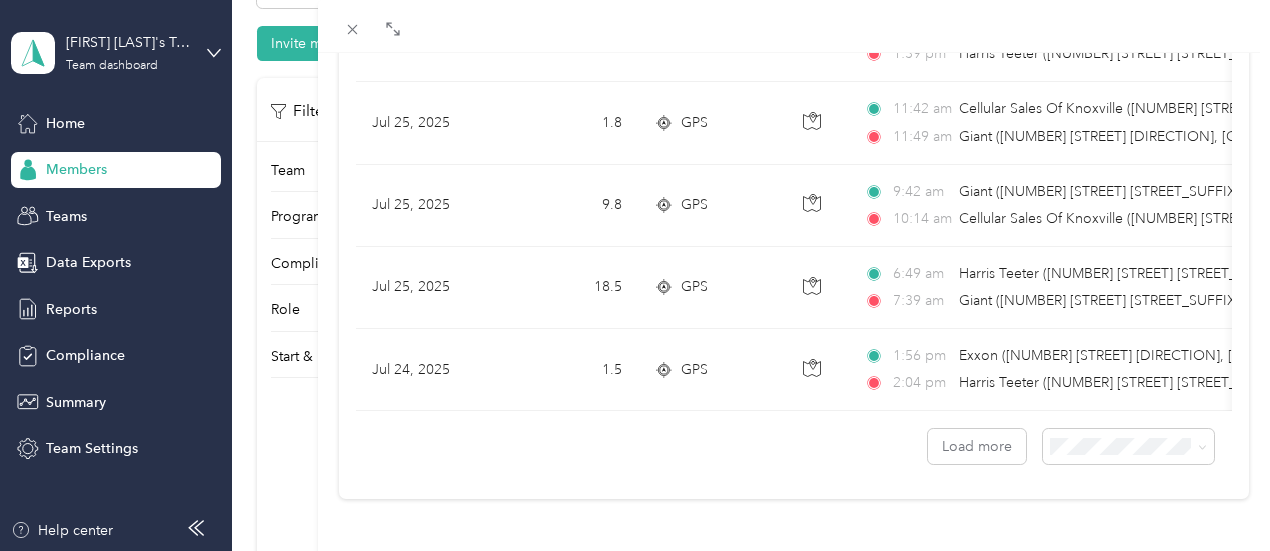 scroll, scrollTop: 2010, scrollLeft: 0, axis: vertical 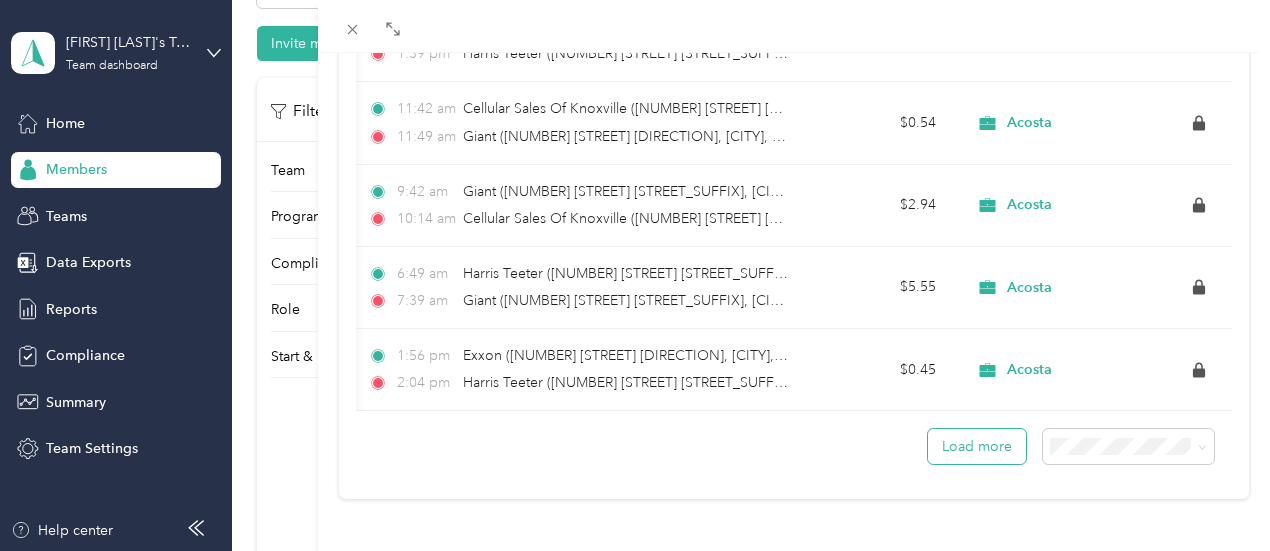 click on "Load more" at bounding box center (977, 446) 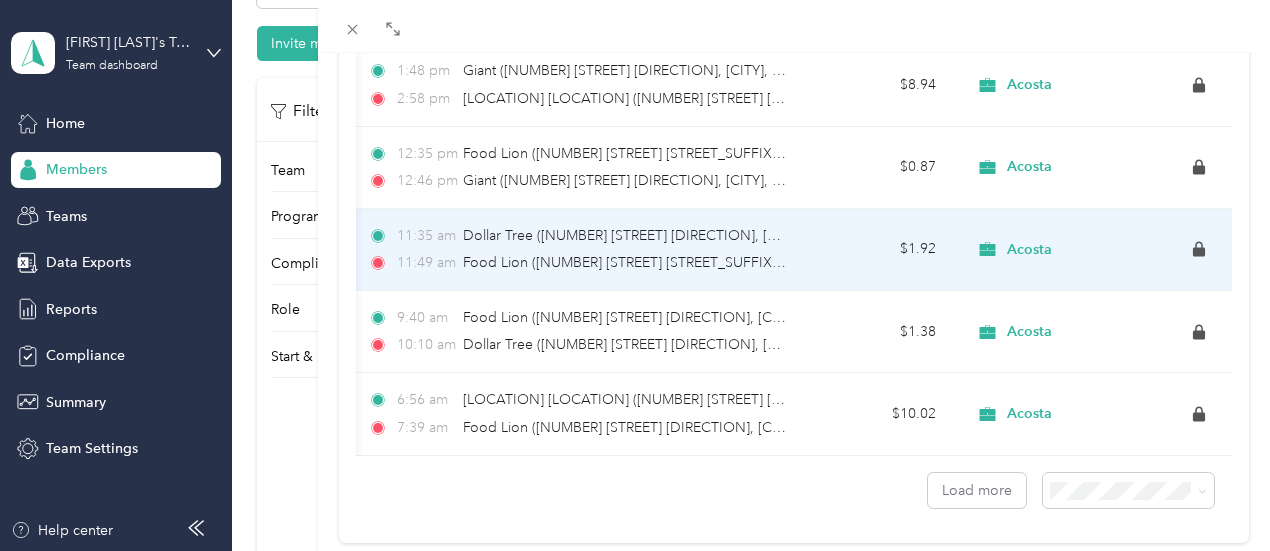 scroll, scrollTop: 4058, scrollLeft: 0, axis: vertical 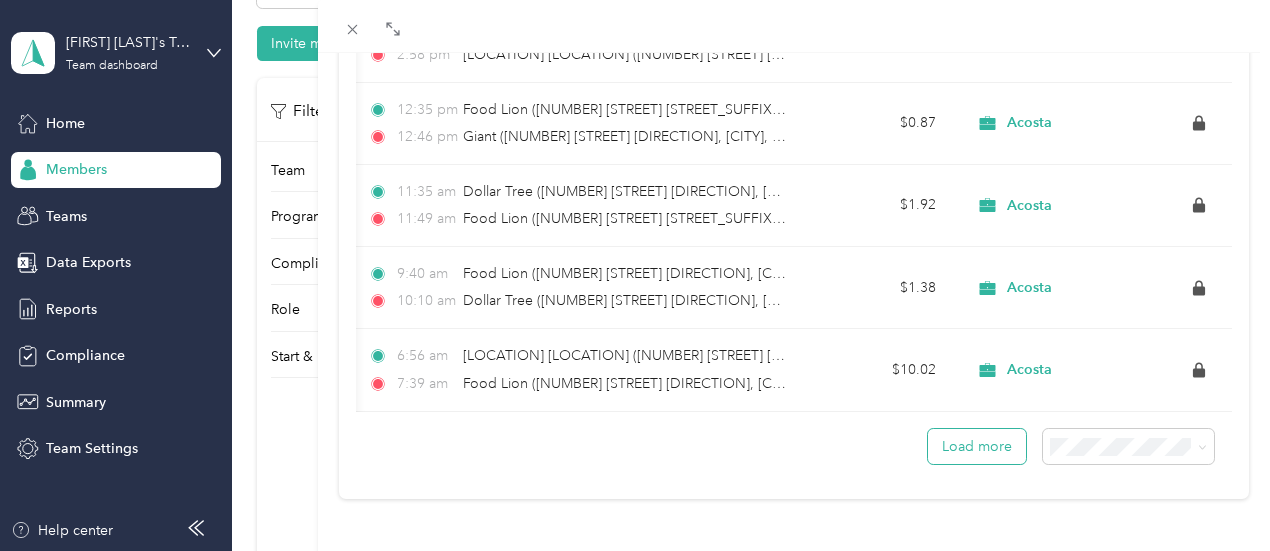 click on "Load more" at bounding box center (977, 446) 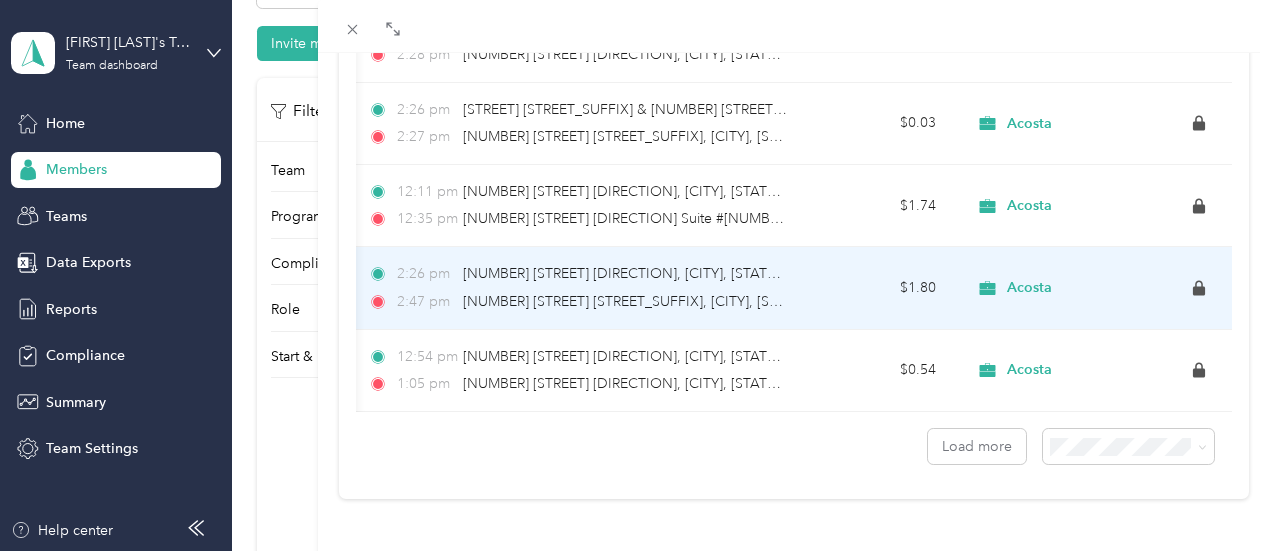 scroll, scrollTop: 6106, scrollLeft: 0, axis: vertical 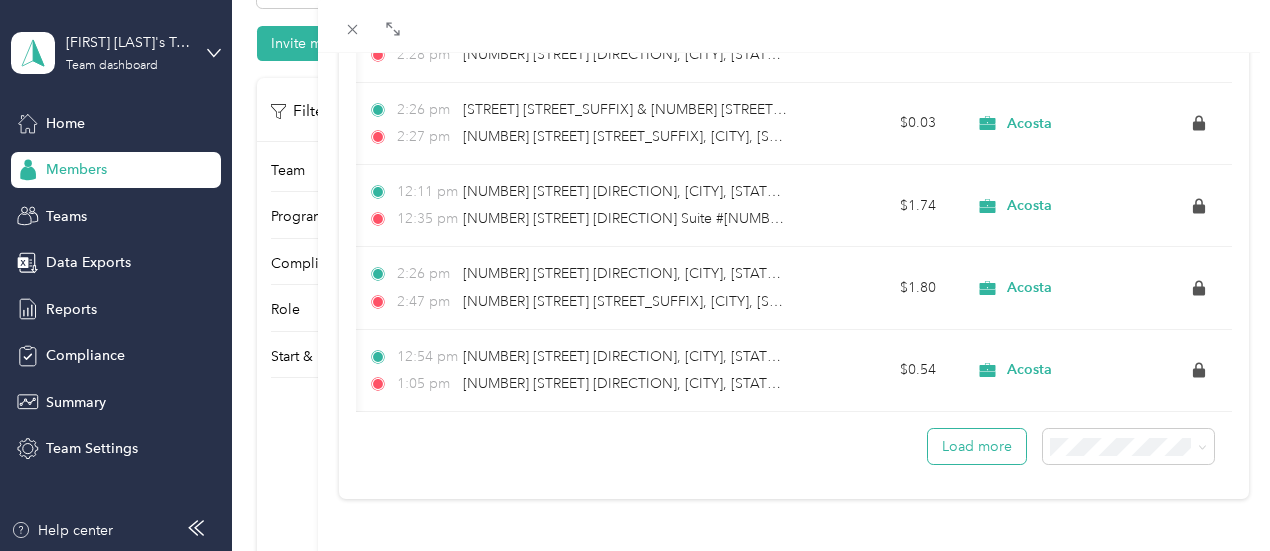 click on "Load more" at bounding box center [977, 446] 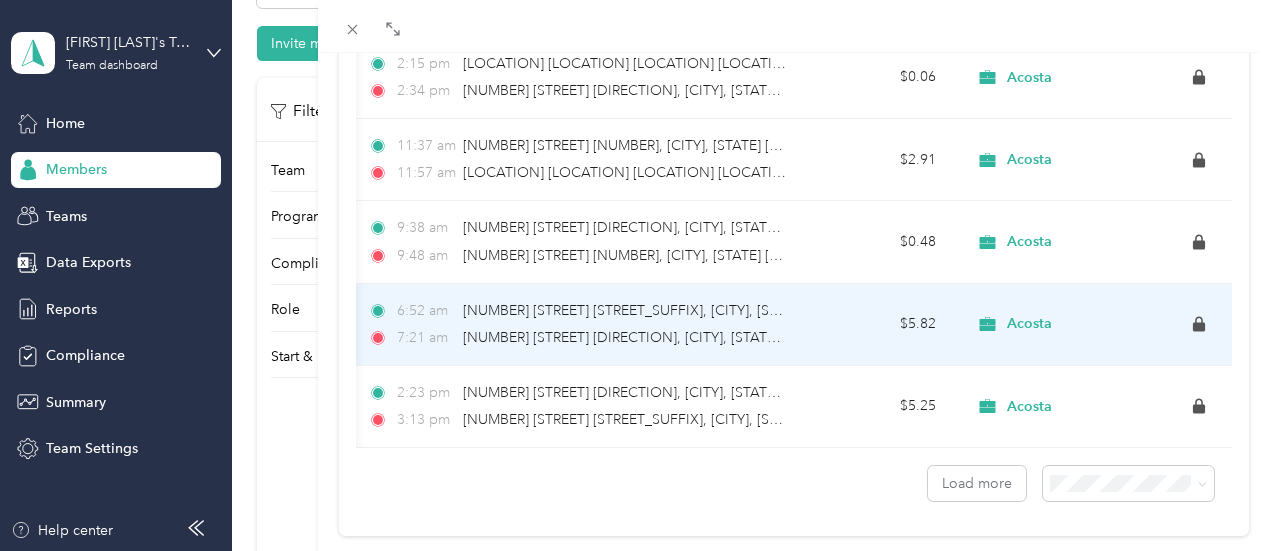 scroll, scrollTop: 8154, scrollLeft: 0, axis: vertical 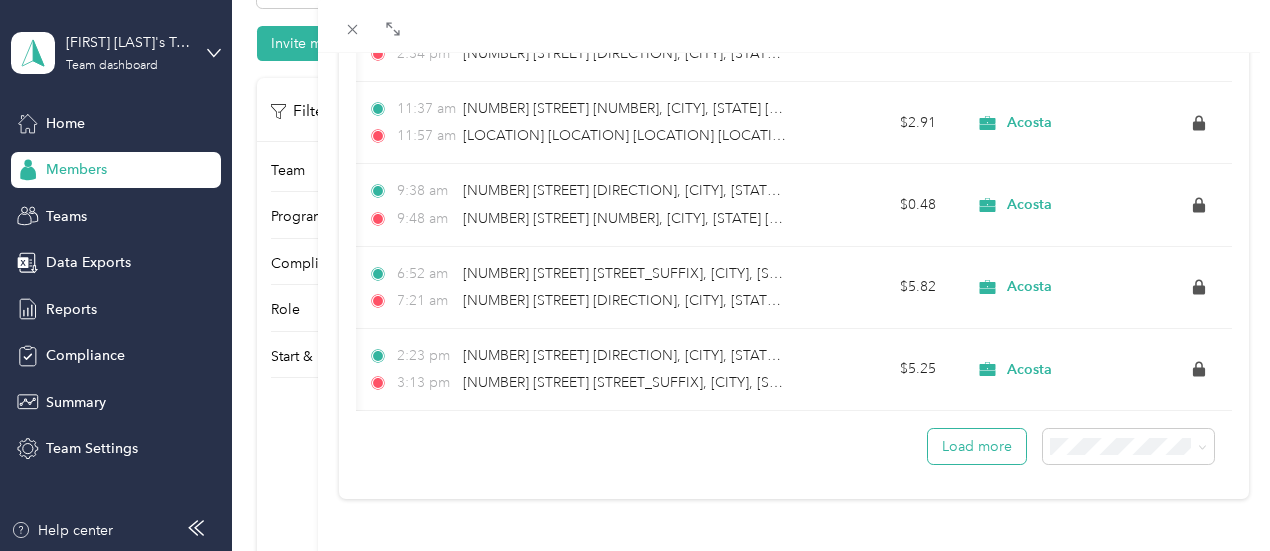 click on "Load more" at bounding box center [977, 446] 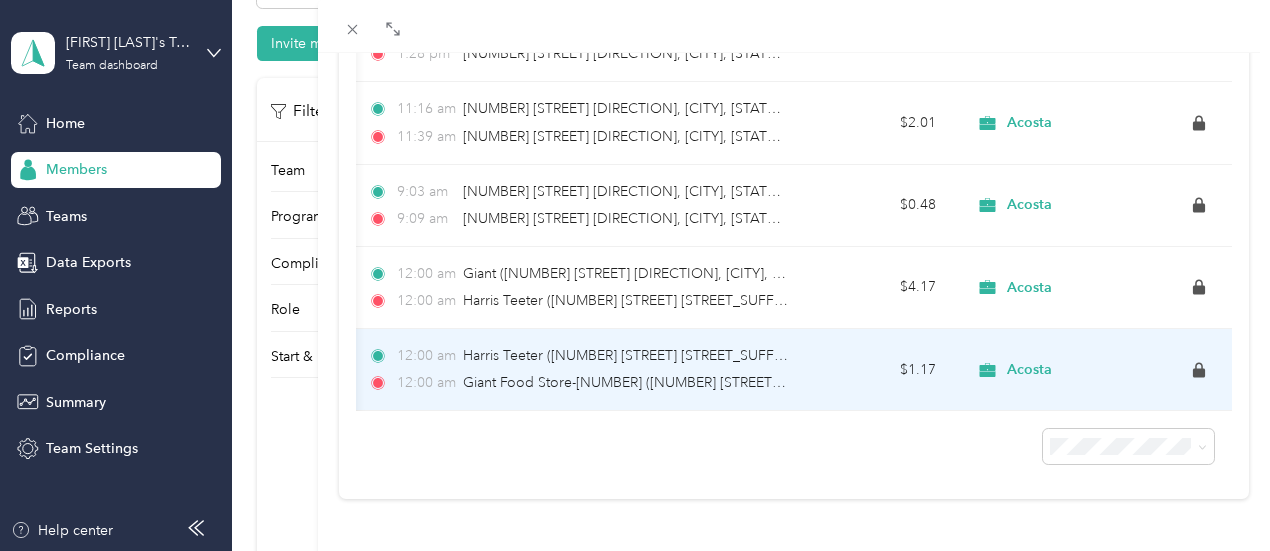 scroll, scrollTop: 8564, scrollLeft: 0, axis: vertical 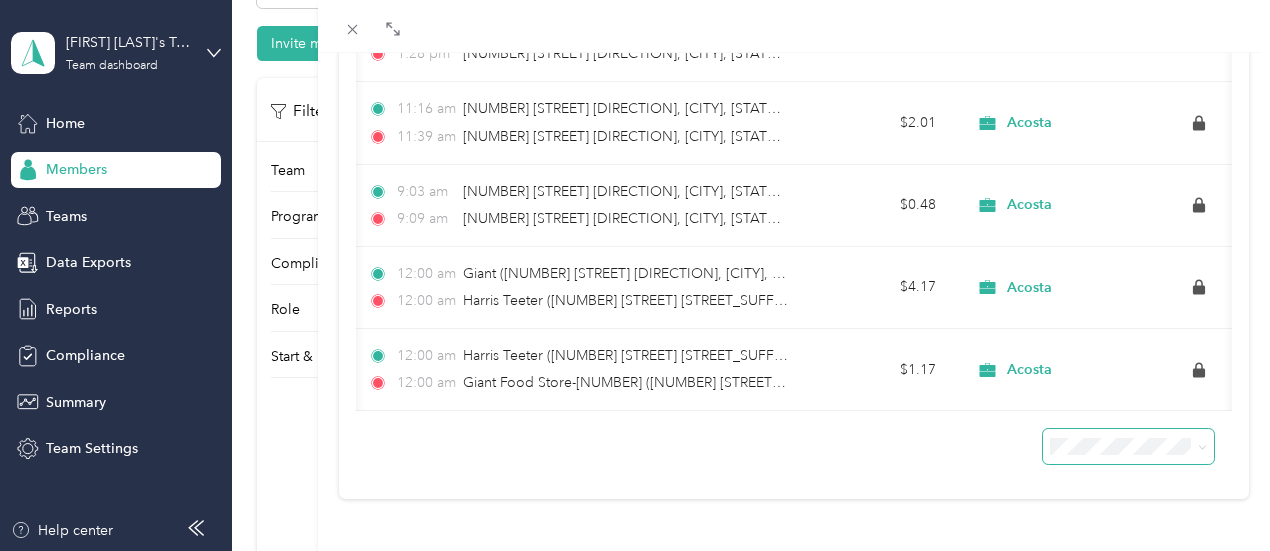 click 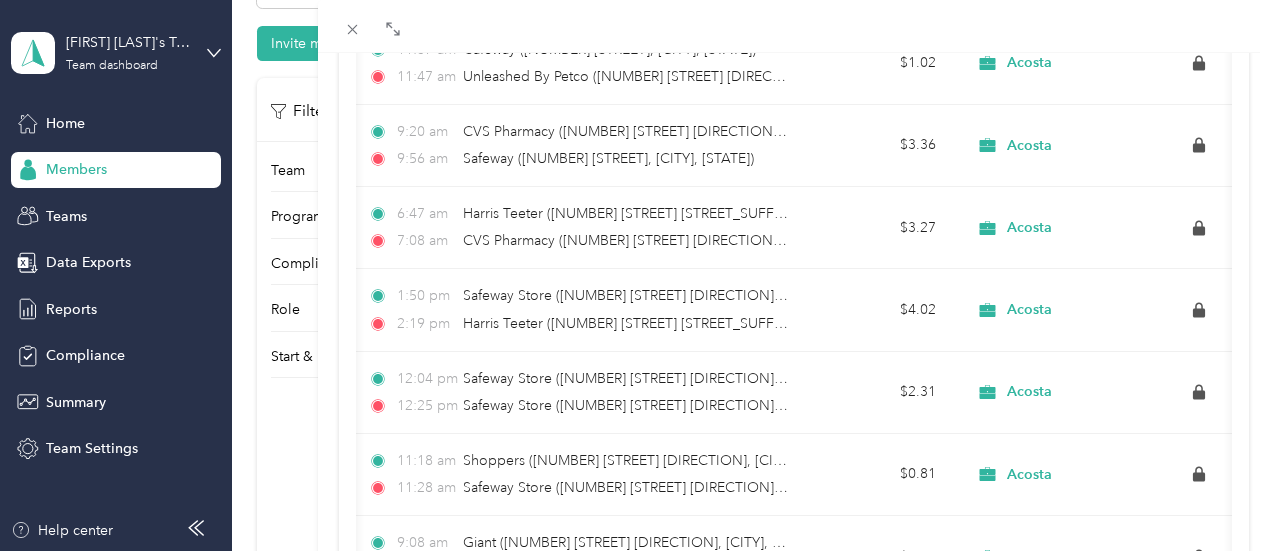 scroll, scrollTop: 8154, scrollLeft: 0, axis: vertical 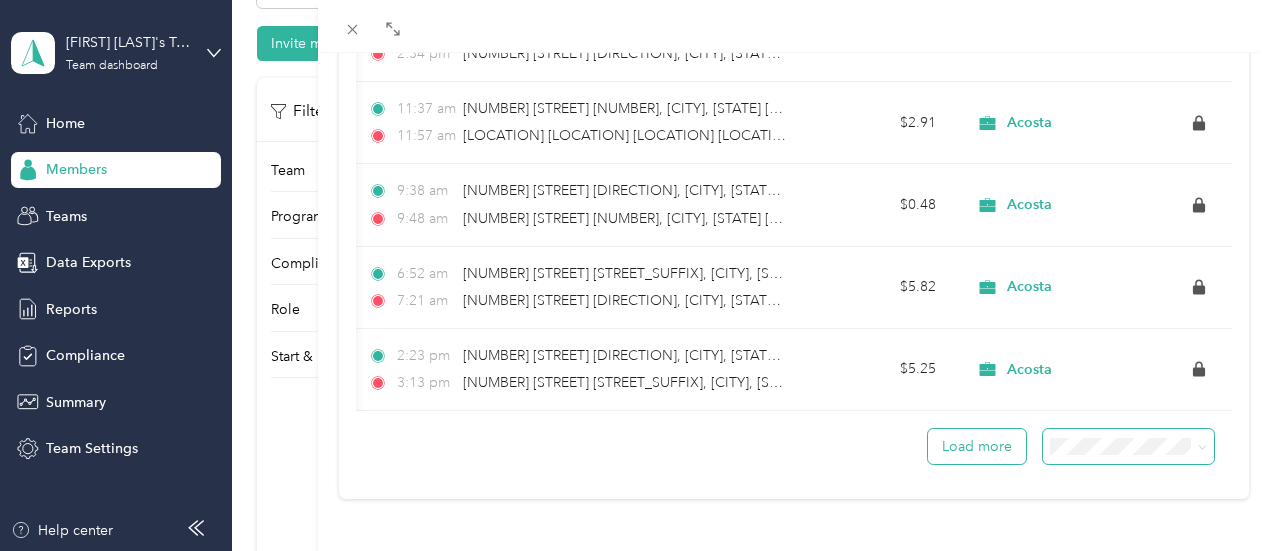 click on "Load more" at bounding box center (977, 446) 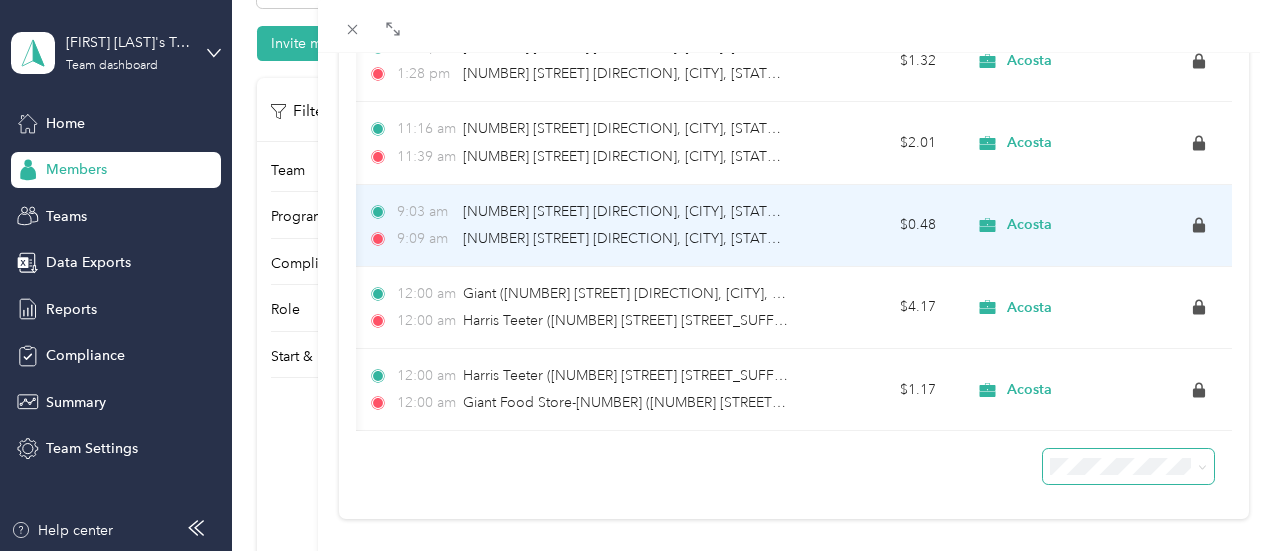 scroll, scrollTop: 8564, scrollLeft: 0, axis: vertical 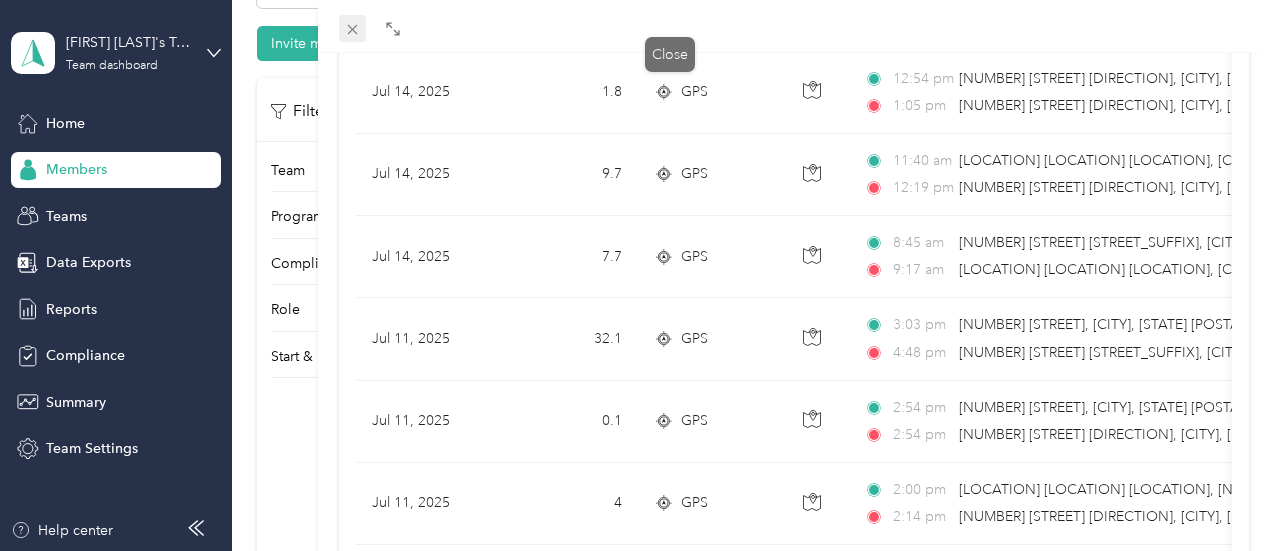 click 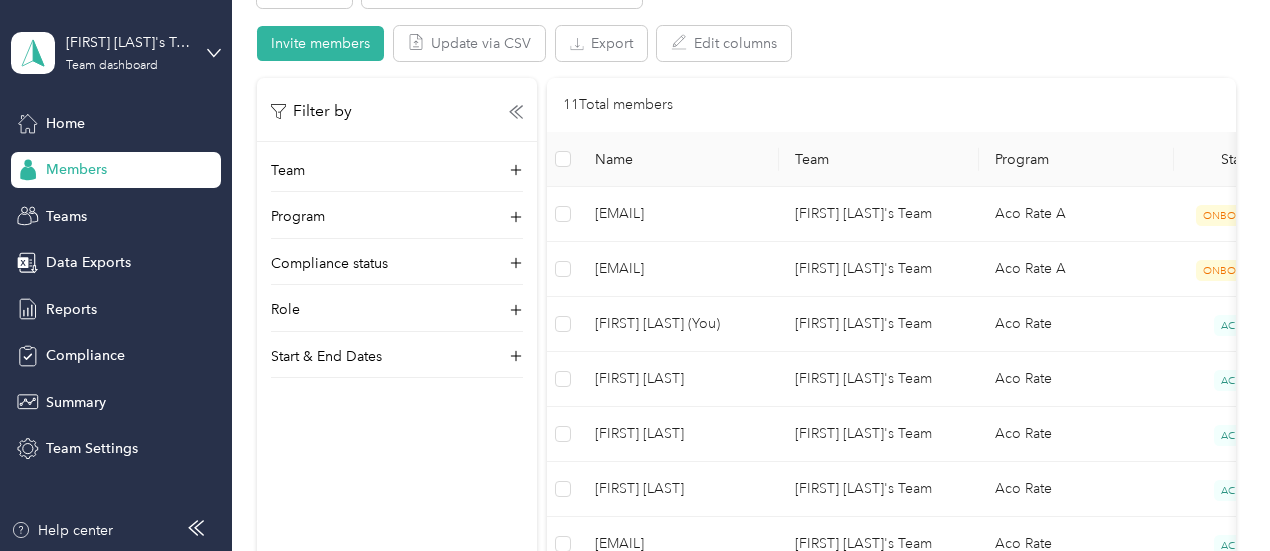 scroll, scrollTop: 471, scrollLeft: 0, axis: vertical 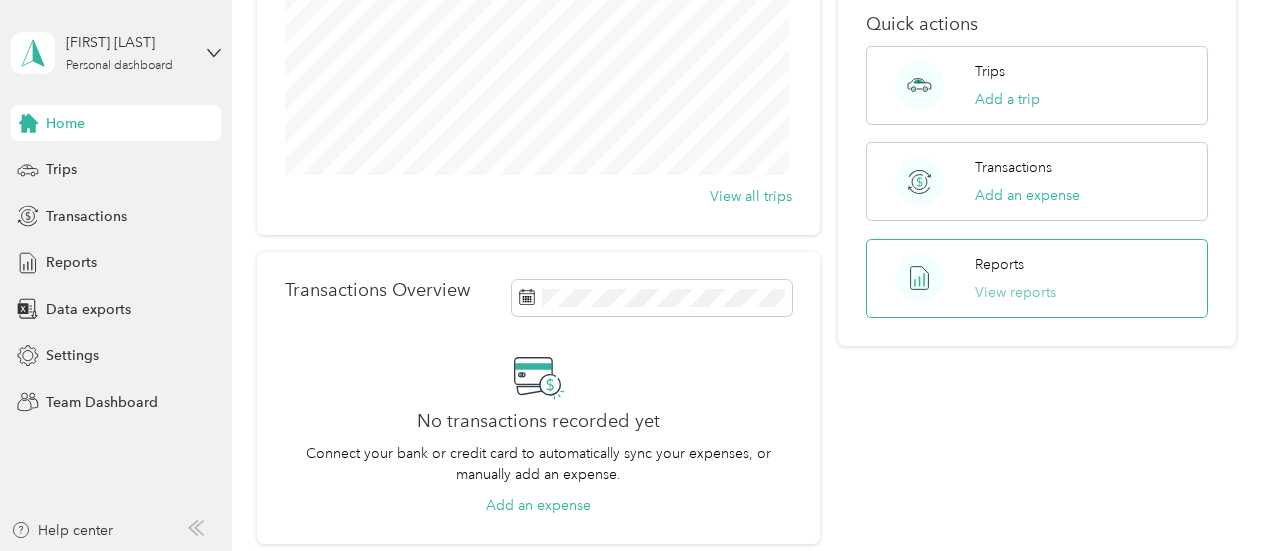 click on "View reports" at bounding box center (1015, 292) 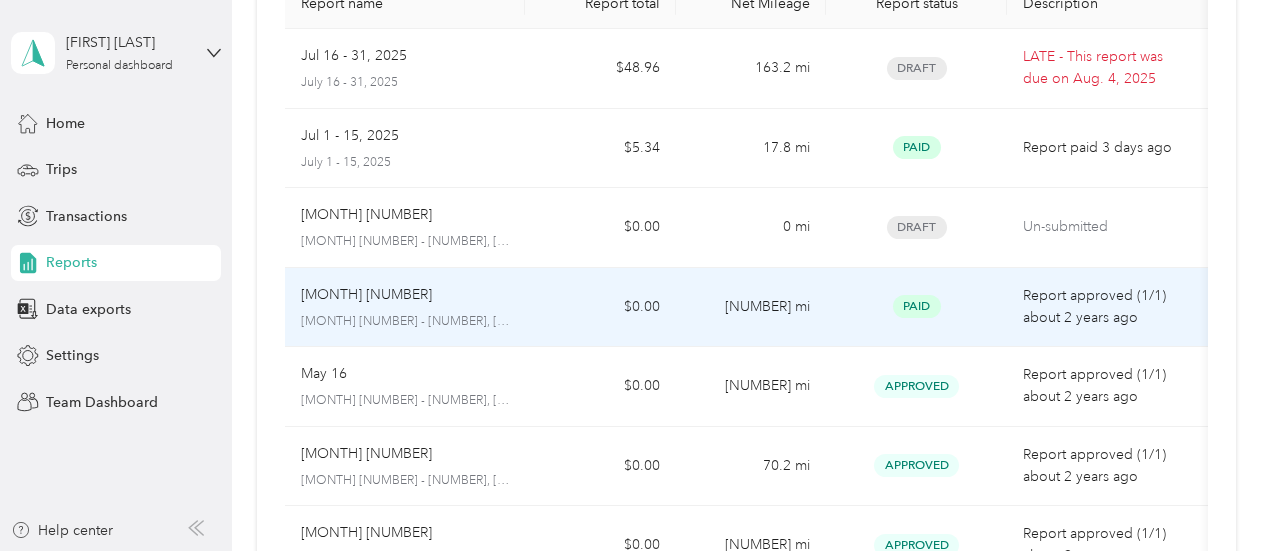 scroll, scrollTop: 66, scrollLeft: 0, axis: vertical 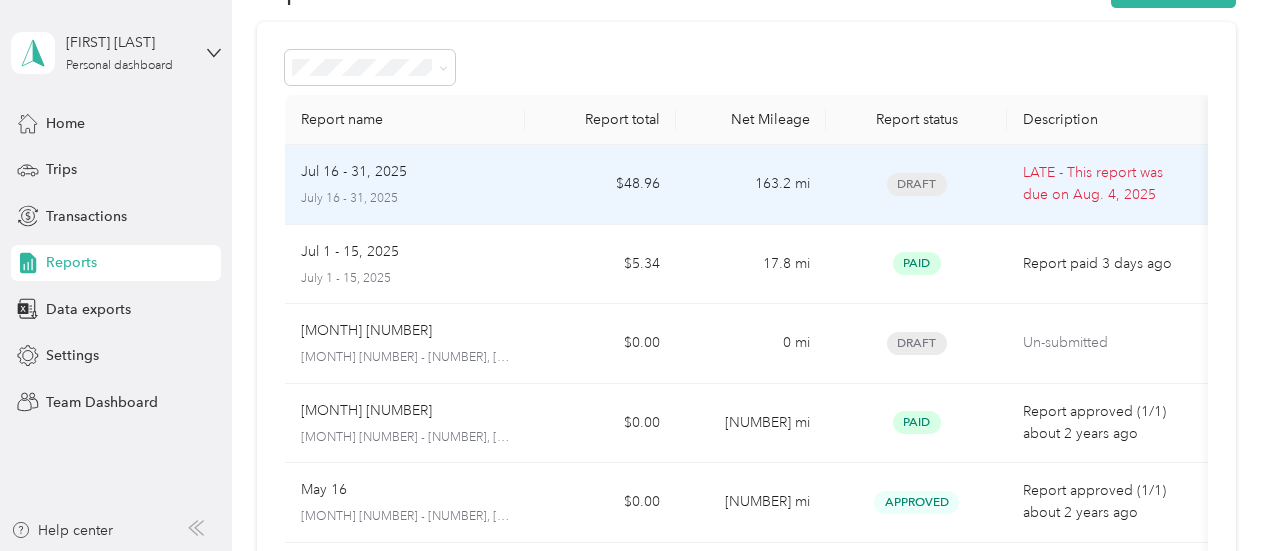 click on "[MONTH] [NUMBER] - [NUMBER], [YEAR] [MONTH] [NUMBER] - [NUMBER], [YEAR]" at bounding box center [405, 184] 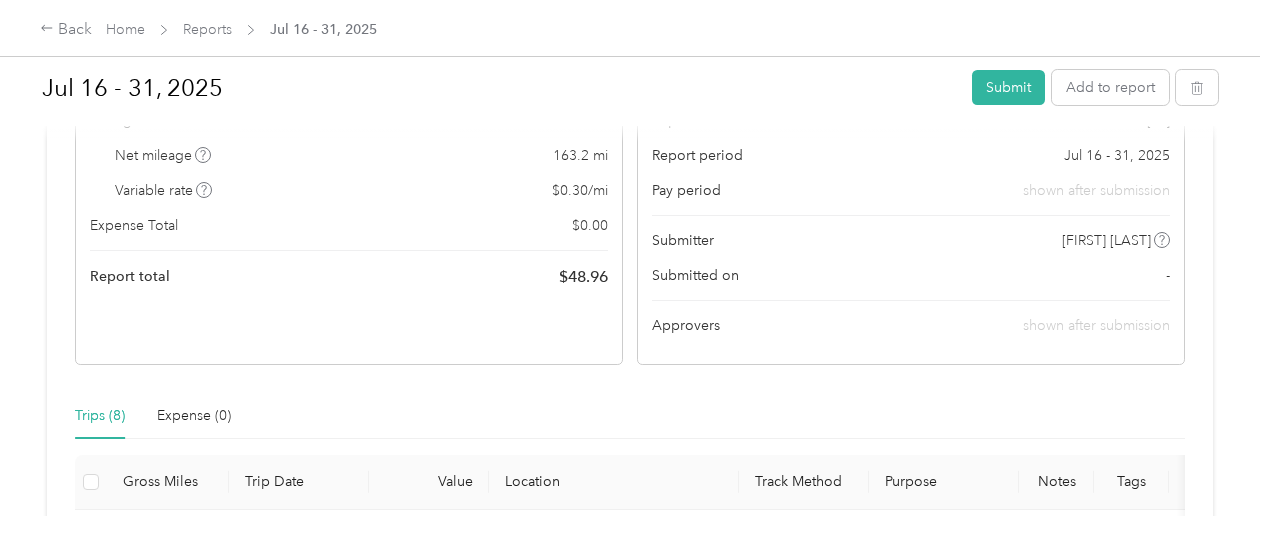 scroll, scrollTop: 100, scrollLeft: 0, axis: vertical 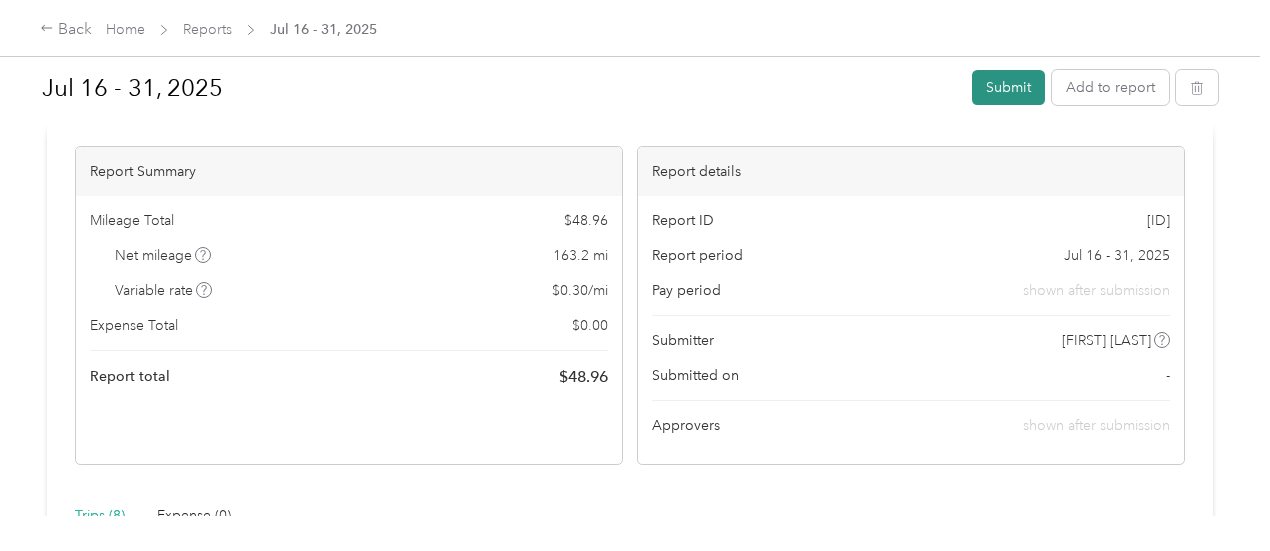 click on "Submit" at bounding box center (1008, 87) 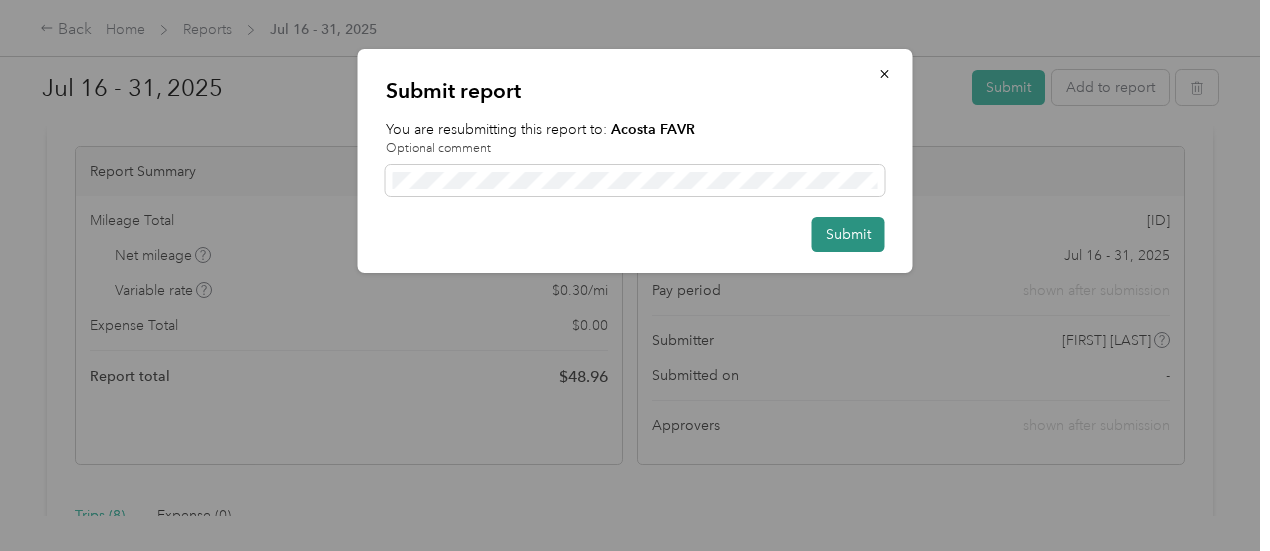click on "Submit" at bounding box center [848, 234] 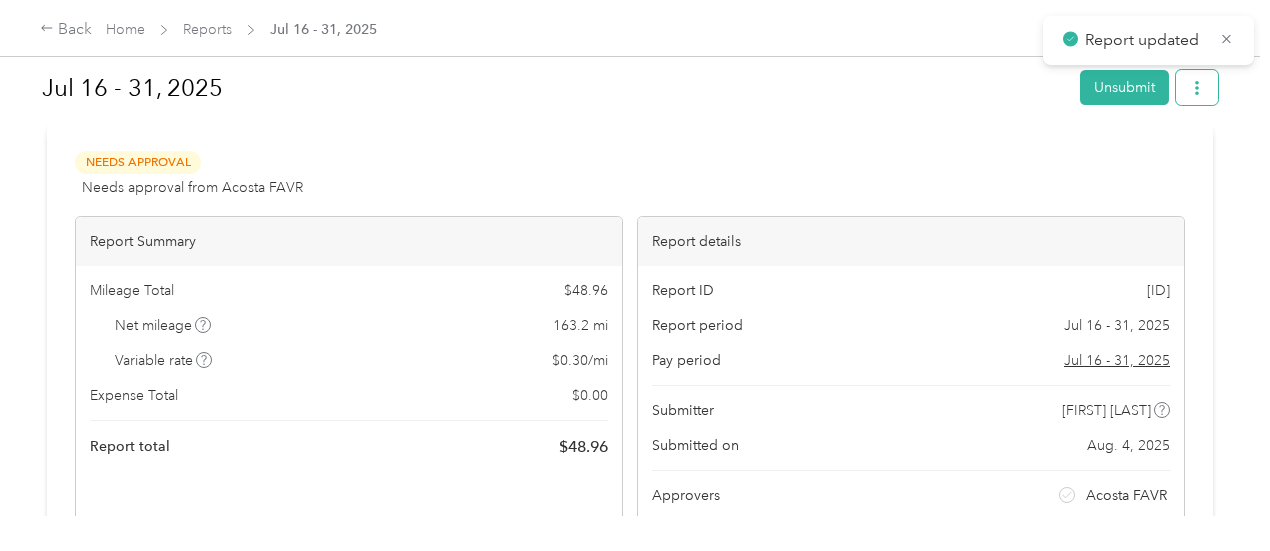 scroll, scrollTop: 0, scrollLeft: 0, axis: both 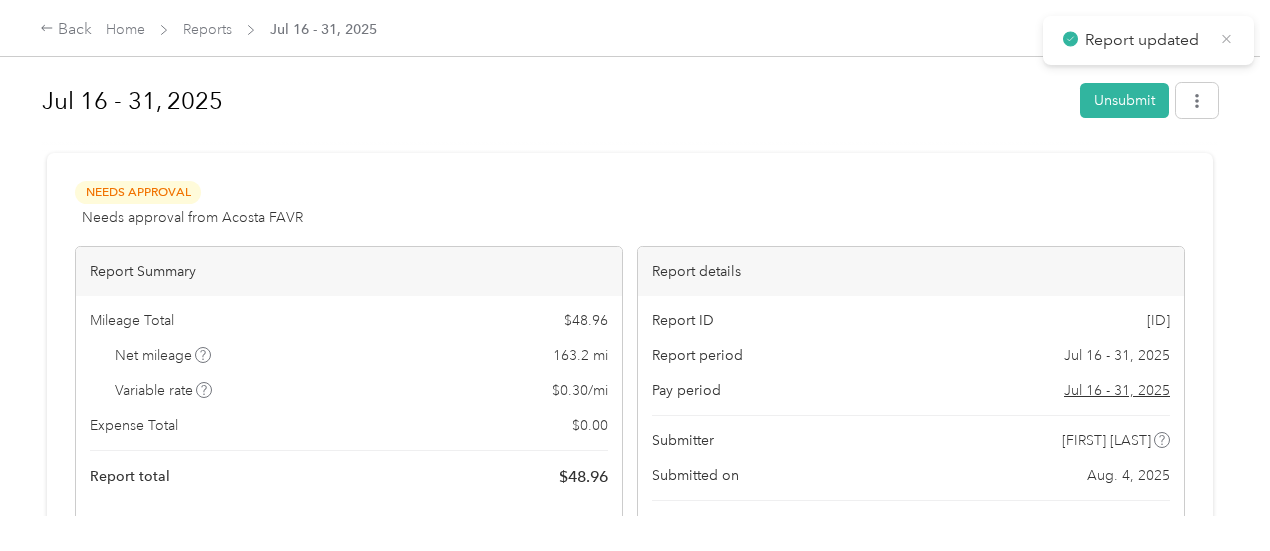 click 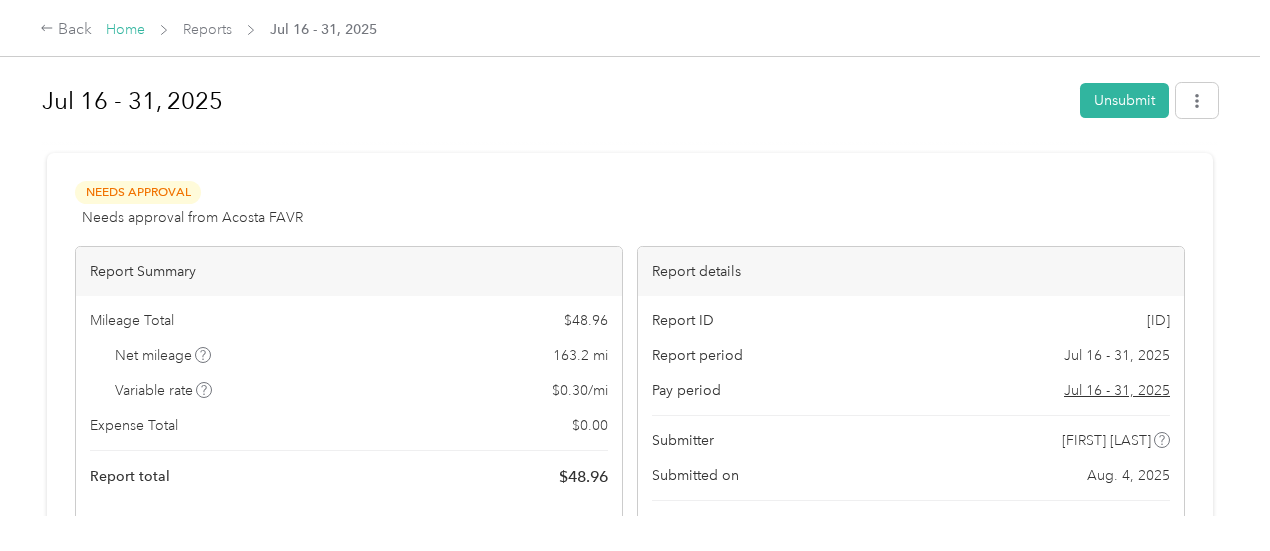 click on "Home" at bounding box center [125, 29] 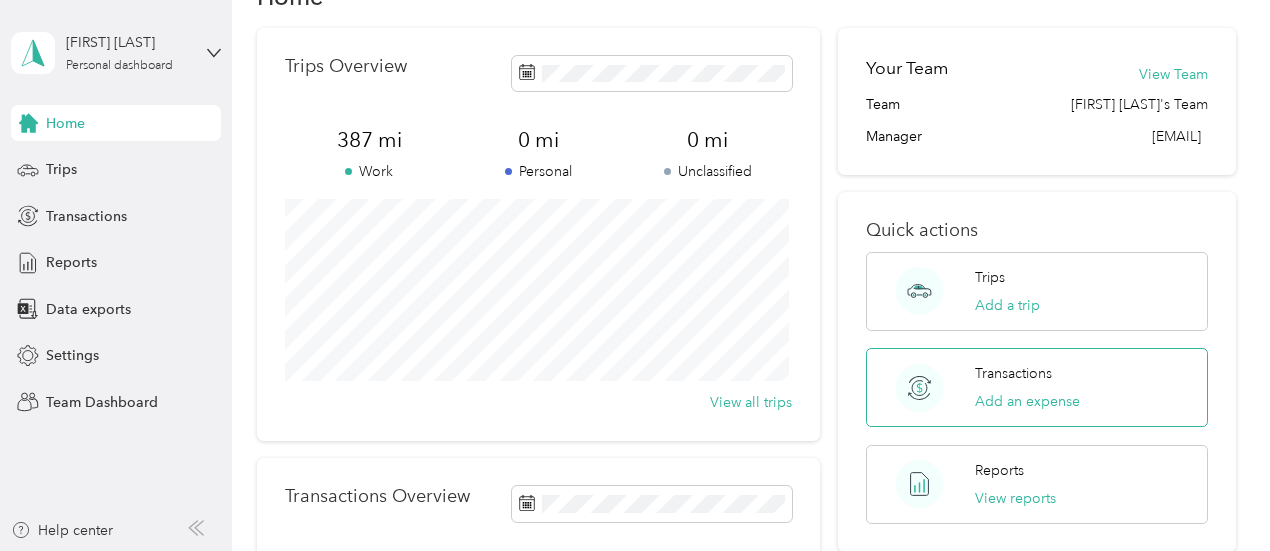 scroll, scrollTop: 200, scrollLeft: 0, axis: vertical 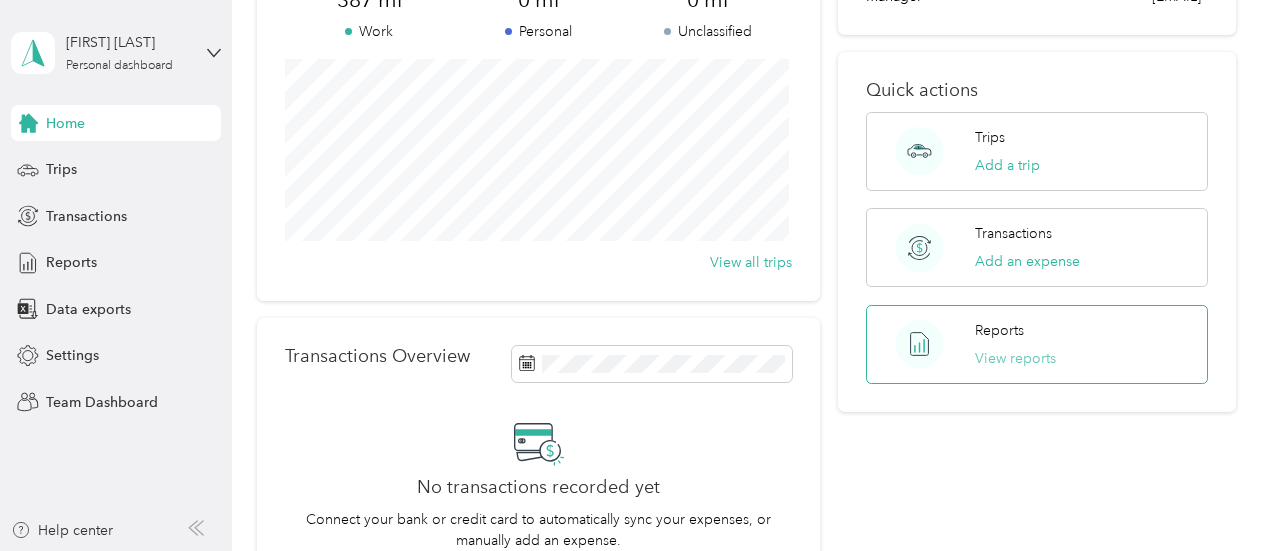 click on "View reports" at bounding box center [1015, 358] 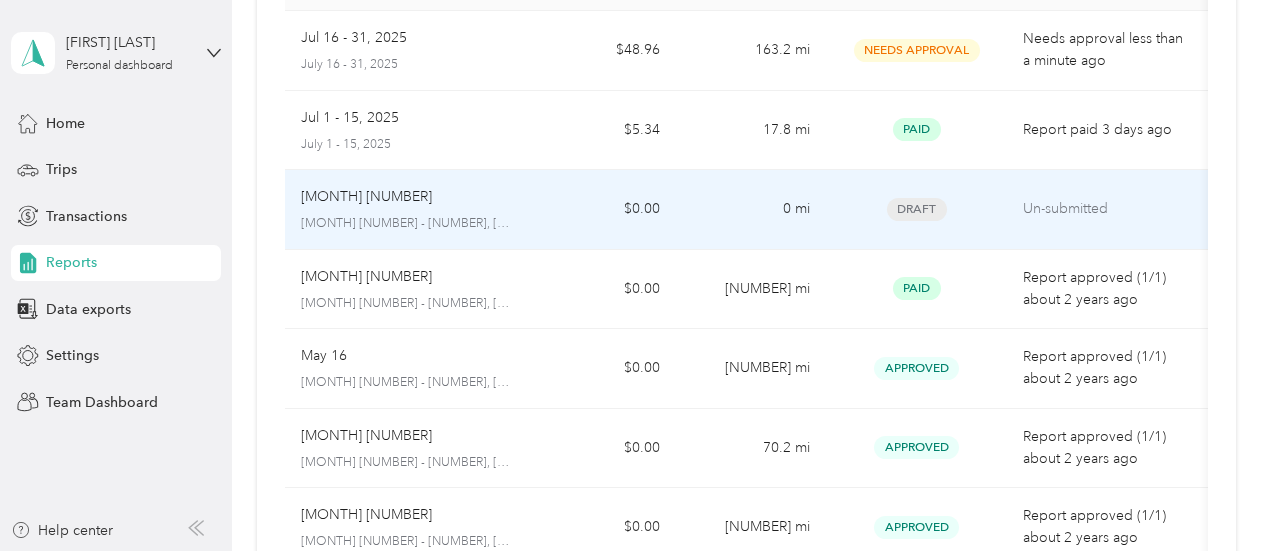 click on "Draft" at bounding box center [917, 209] 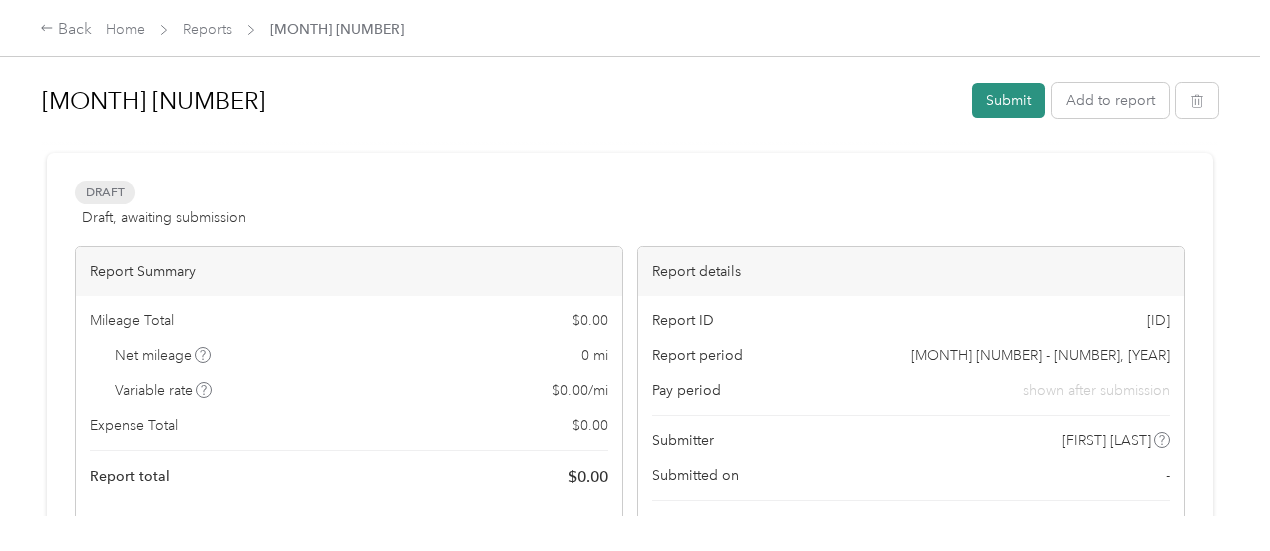 click on "Submit" at bounding box center [1008, 100] 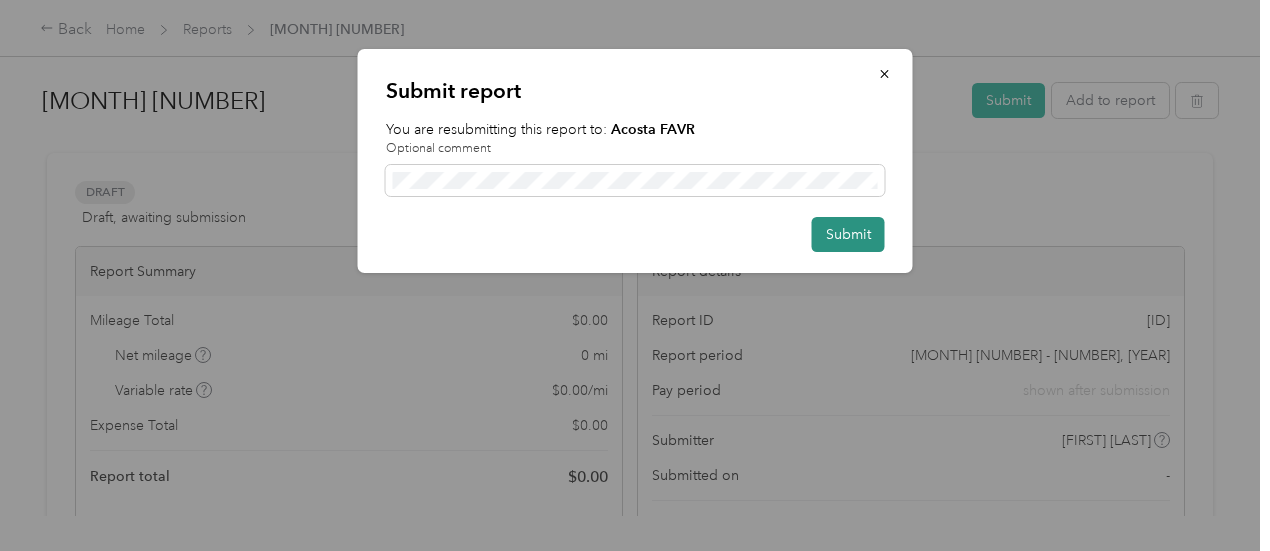 click on "Submit" at bounding box center (848, 234) 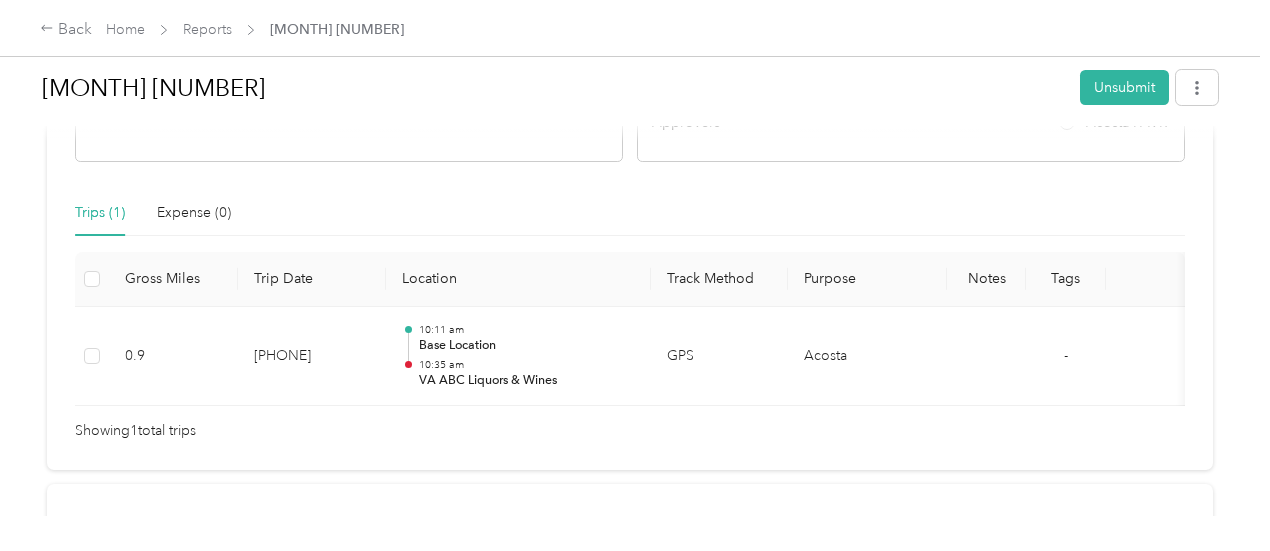 scroll, scrollTop: 500, scrollLeft: 0, axis: vertical 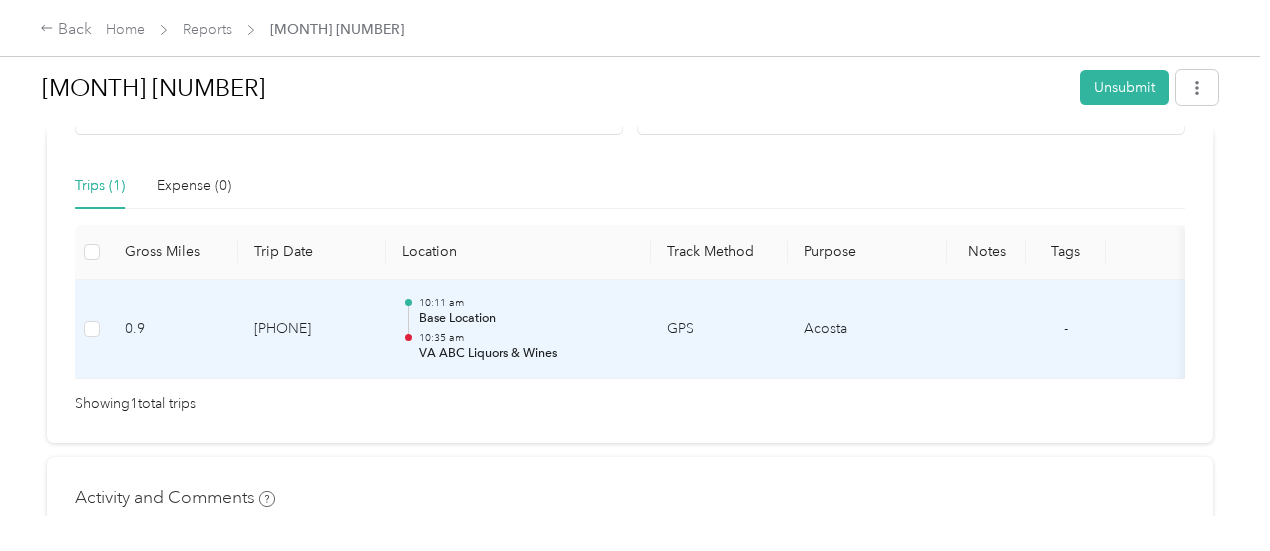 click at bounding box center (92, 330) 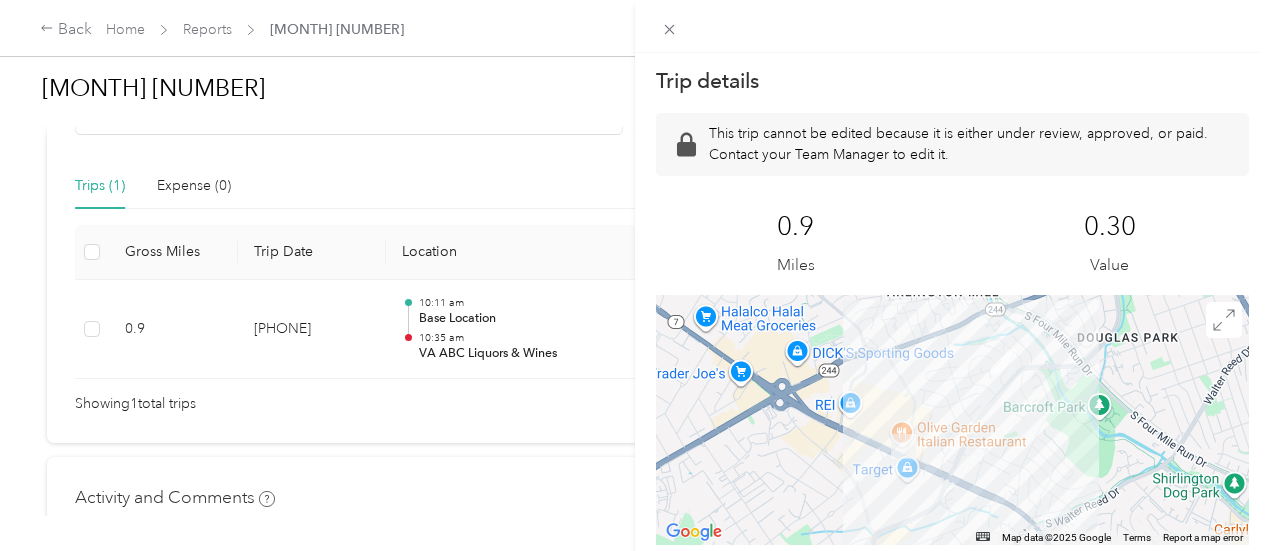 click on "Trip details This trip cannot be edited because it is either under review, approved, or paid. Contact your Team Manager to edit it. 0.9 Miles 0.30 Value  ← Move left → Move right ↑ Move up ↓ Move down + Zoom in - Zoom out Home Jump left by 75% End Jump right by 75% Page Up Jump up by 75% Page Down Jump down by 75% Map Data Map data ©2025 Google Map data ©2025 Google 500 m  Click to toggle between metric and imperial units Terms Report a map error TO" at bounding box center (635, 275) 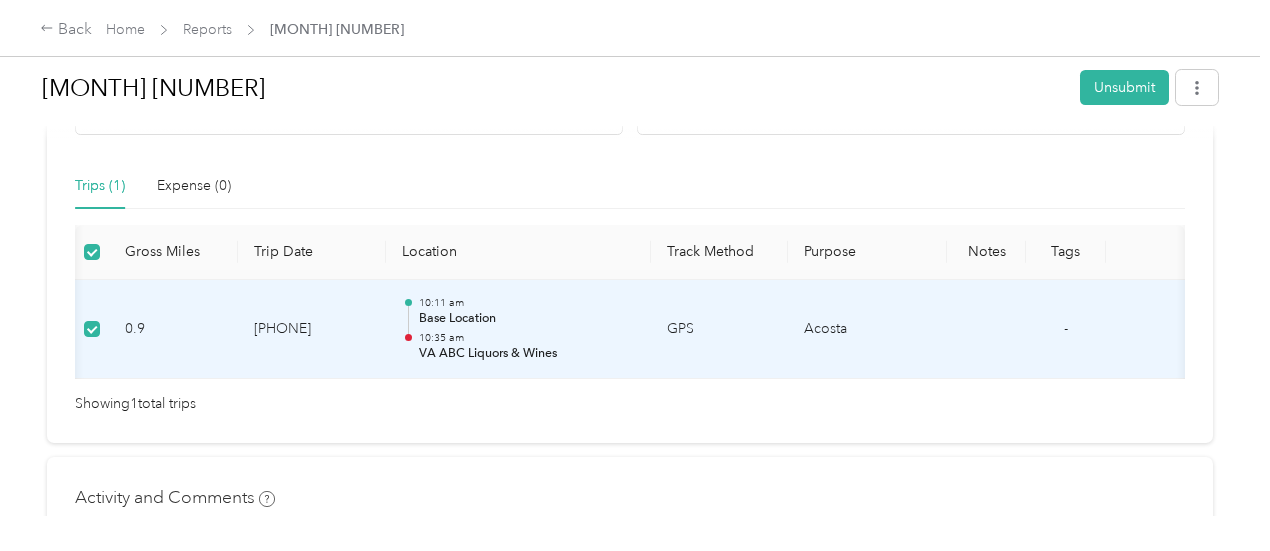 scroll, scrollTop: 0, scrollLeft: 0, axis: both 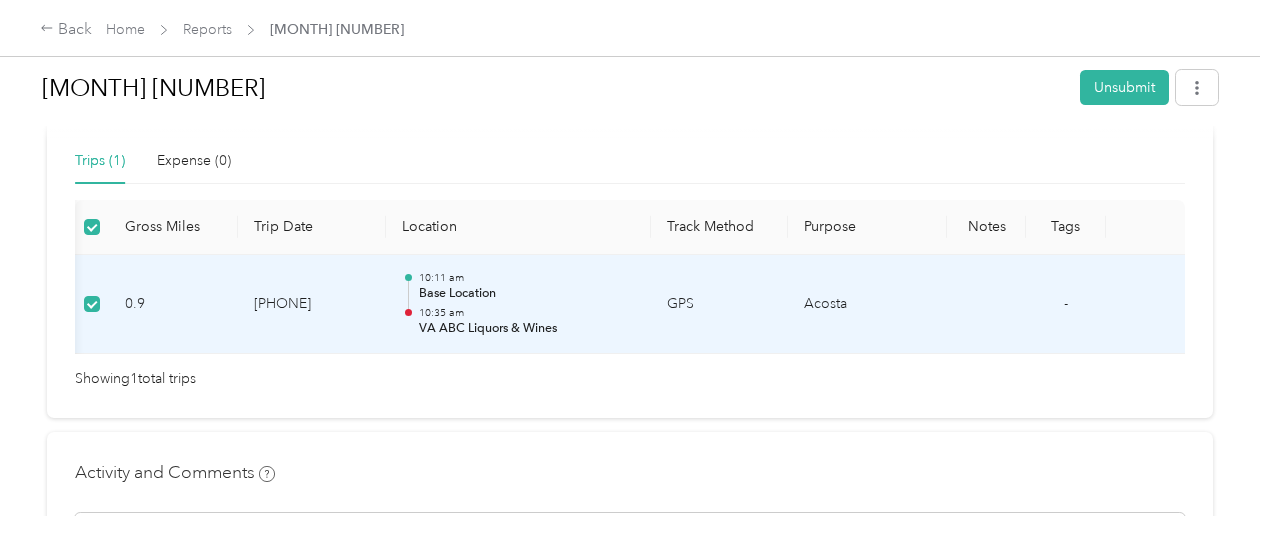 click on "Acosta" at bounding box center [867, 305] 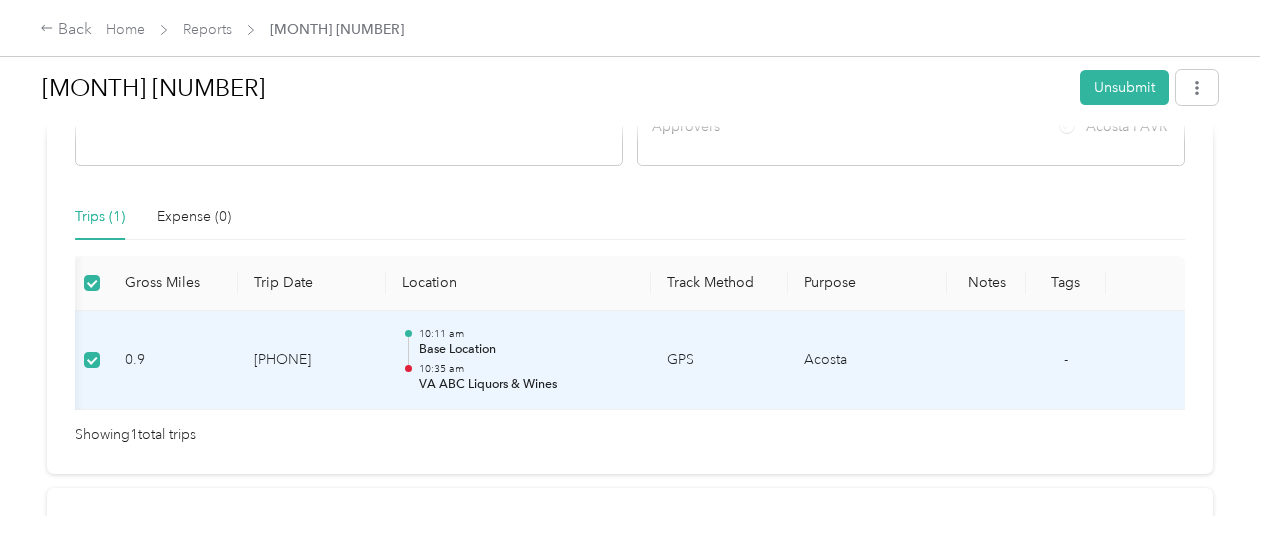 scroll, scrollTop: 425, scrollLeft: 0, axis: vertical 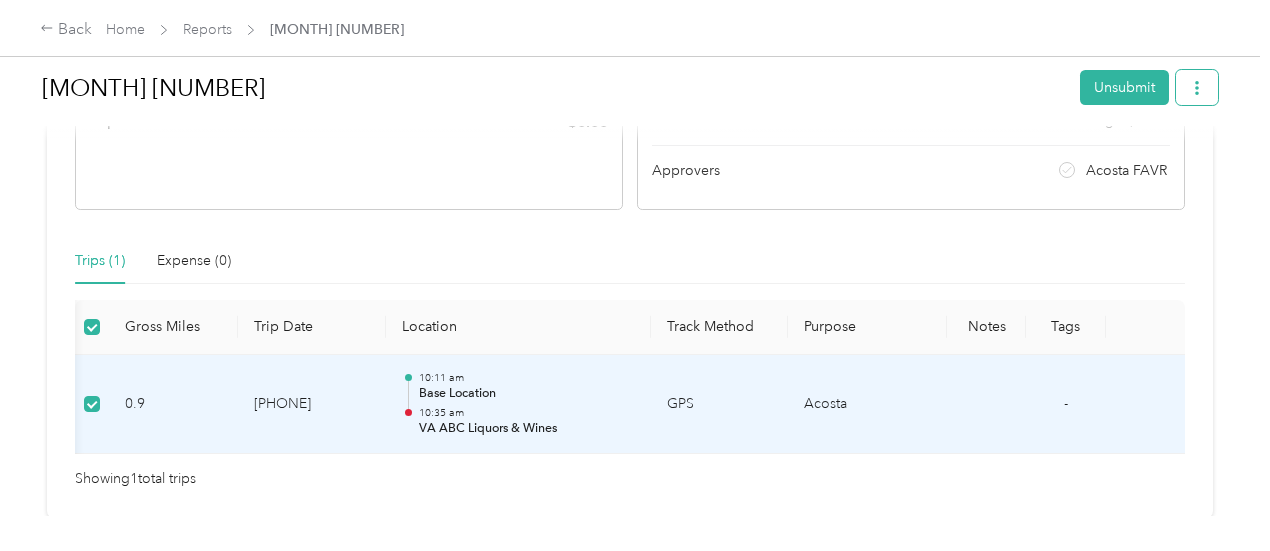 click 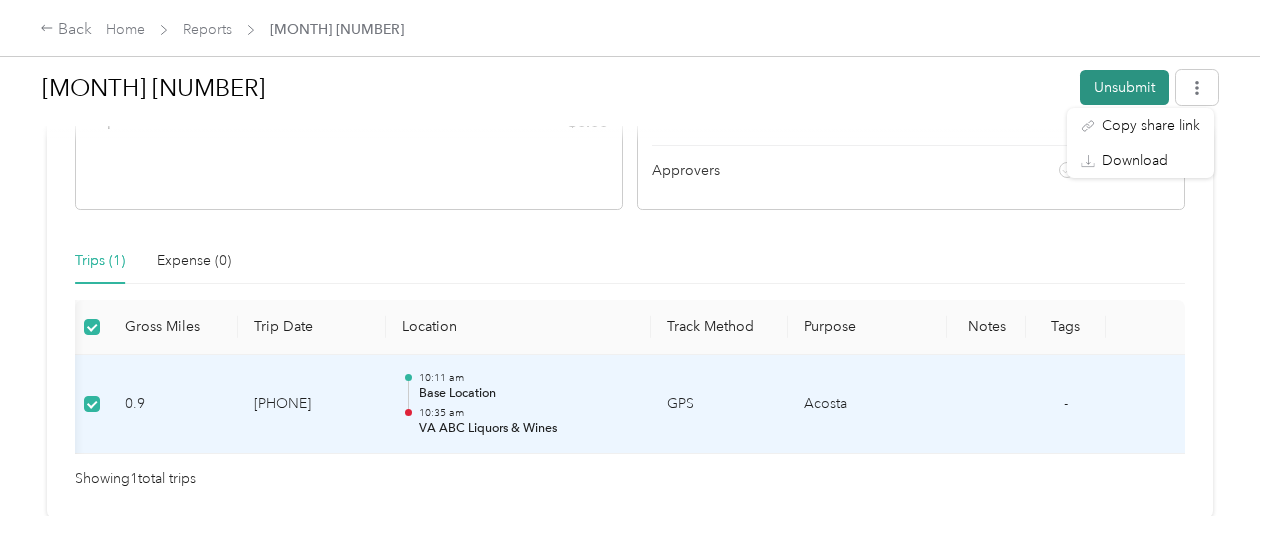 click on "Unsubmit" at bounding box center (1124, 87) 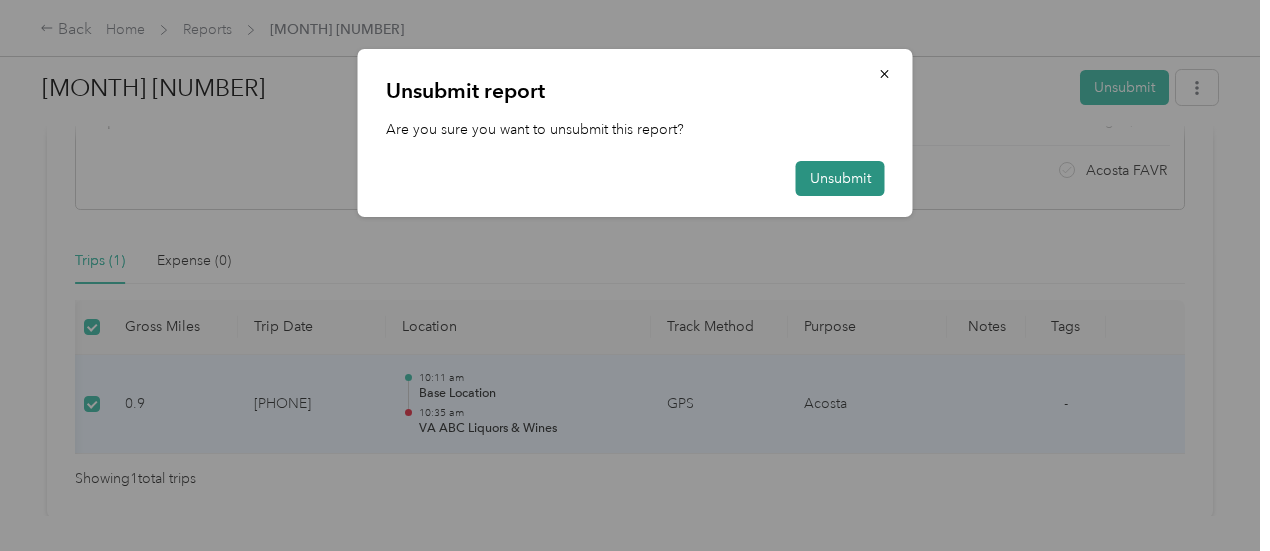click on "Unsubmit" at bounding box center (840, 178) 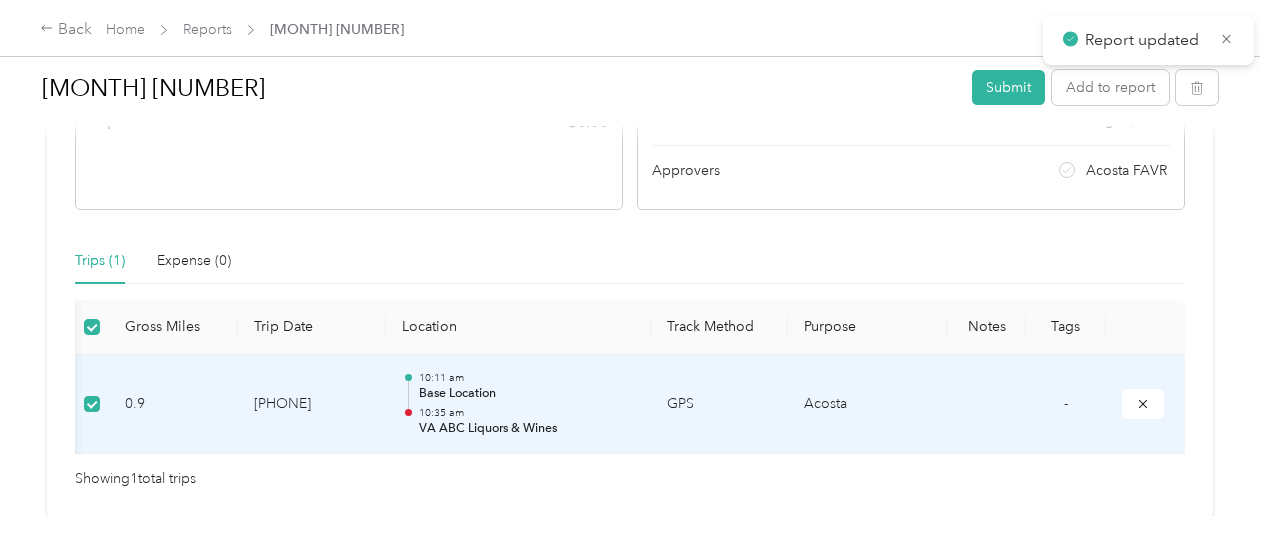 scroll, scrollTop: 455, scrollLeft: 0, axis: vertical 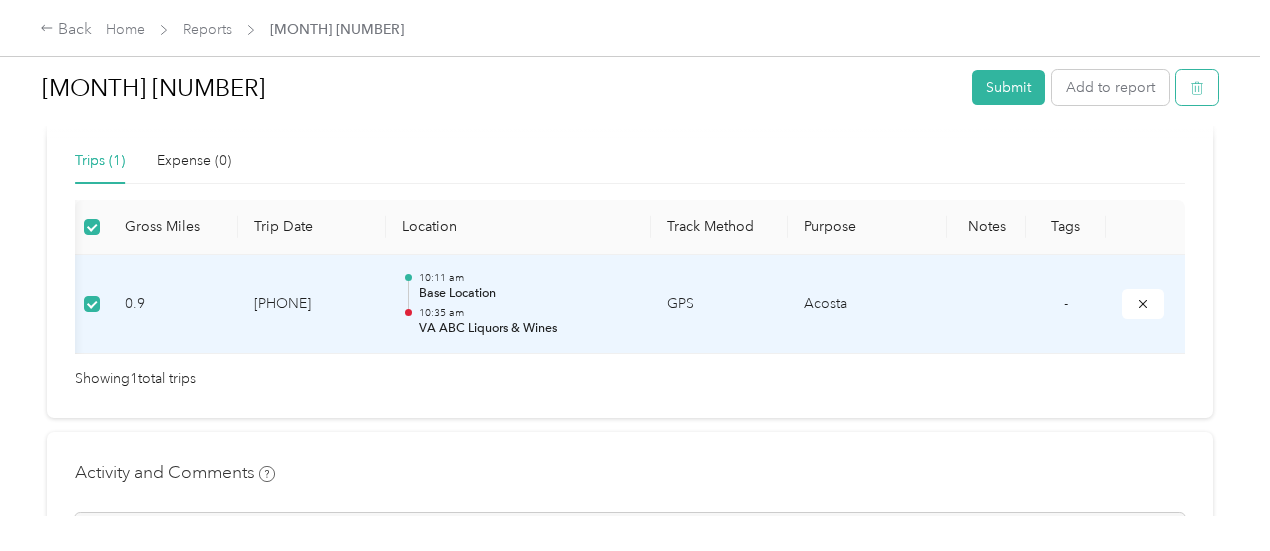 click at bounding box center (1197, 87) 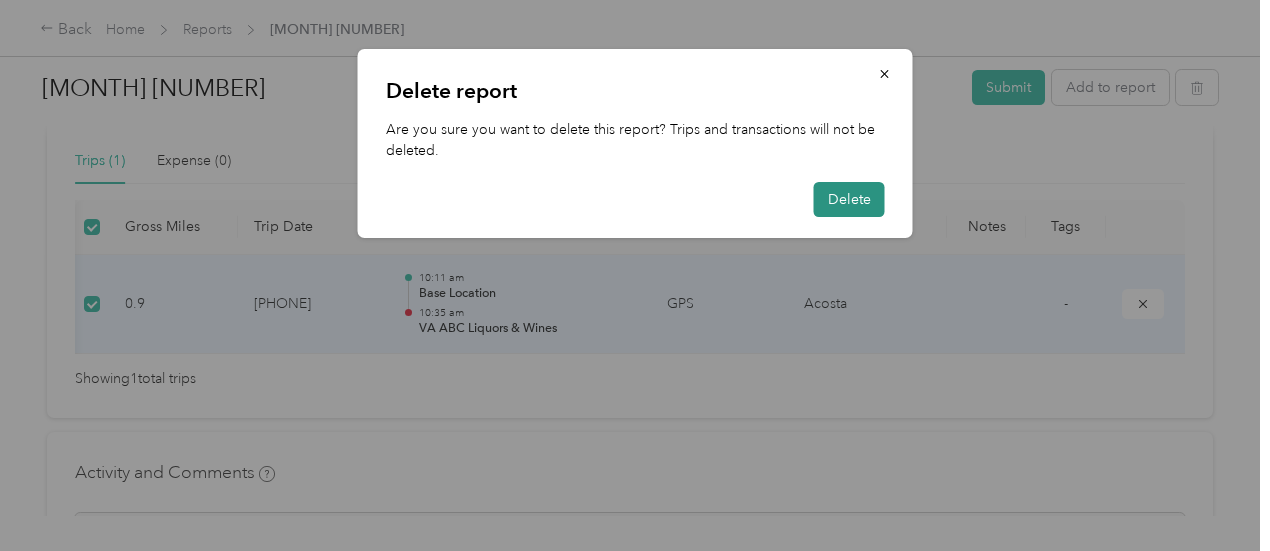 click on "Delete" at bounding box center [849, 199] 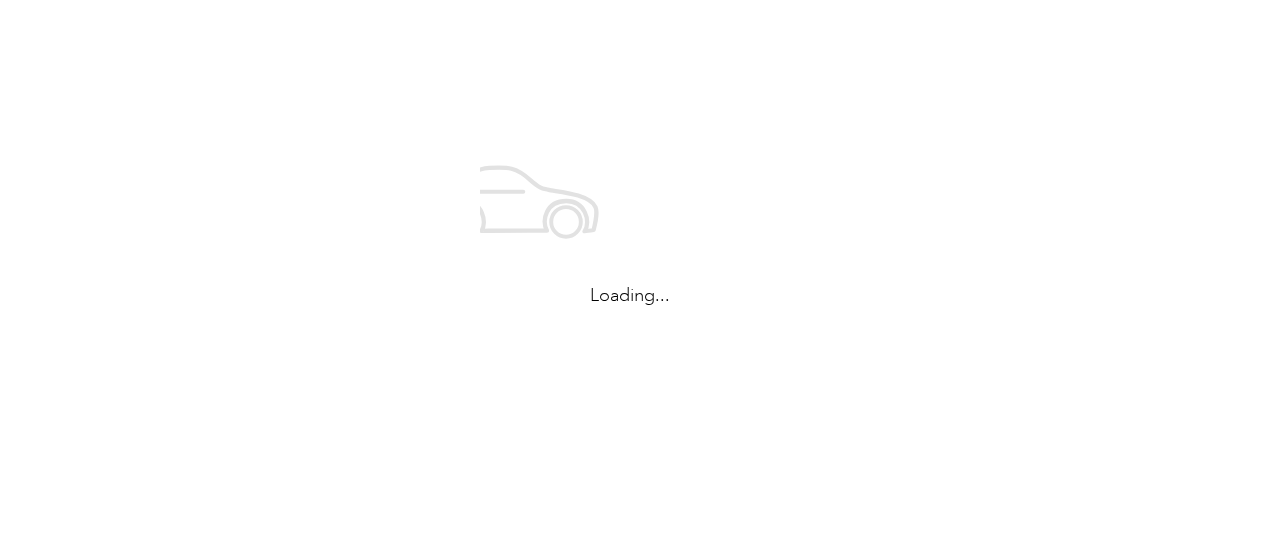 scroll, scrollTop: 0, scrollLeft: 0, axis: both 